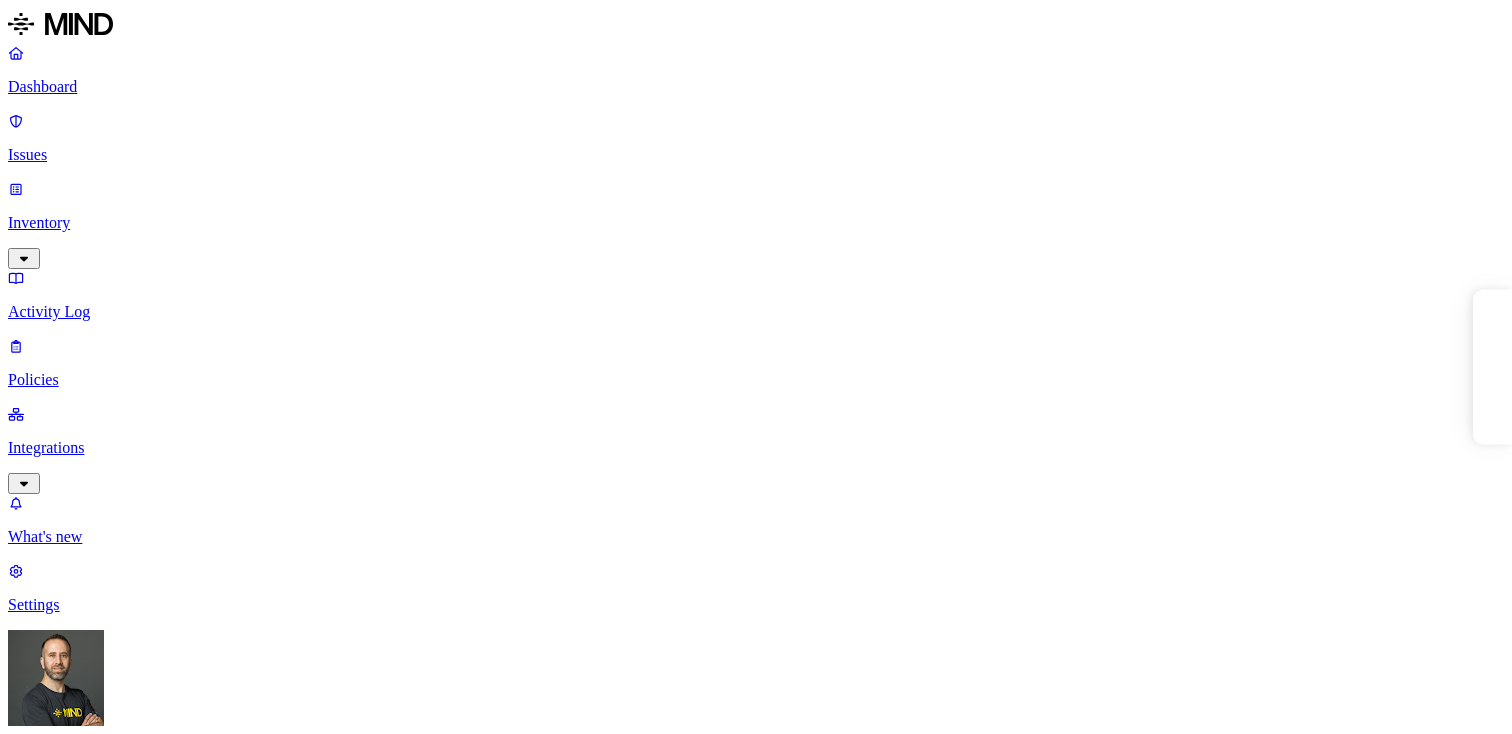 scroll, scrollTop: 0, scrollLeft: 0, axis: both 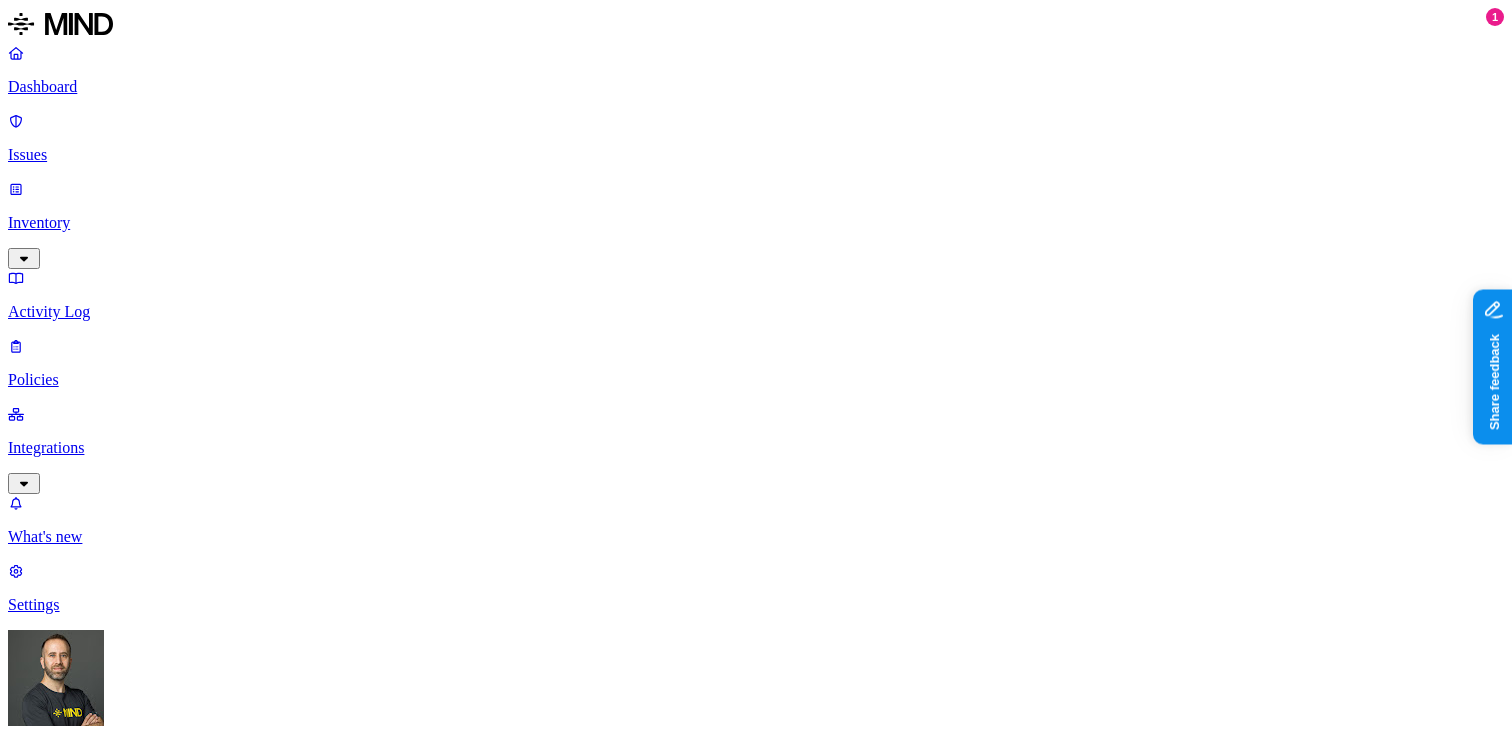 click on "Prevention" at bounding box center (195, 1189) 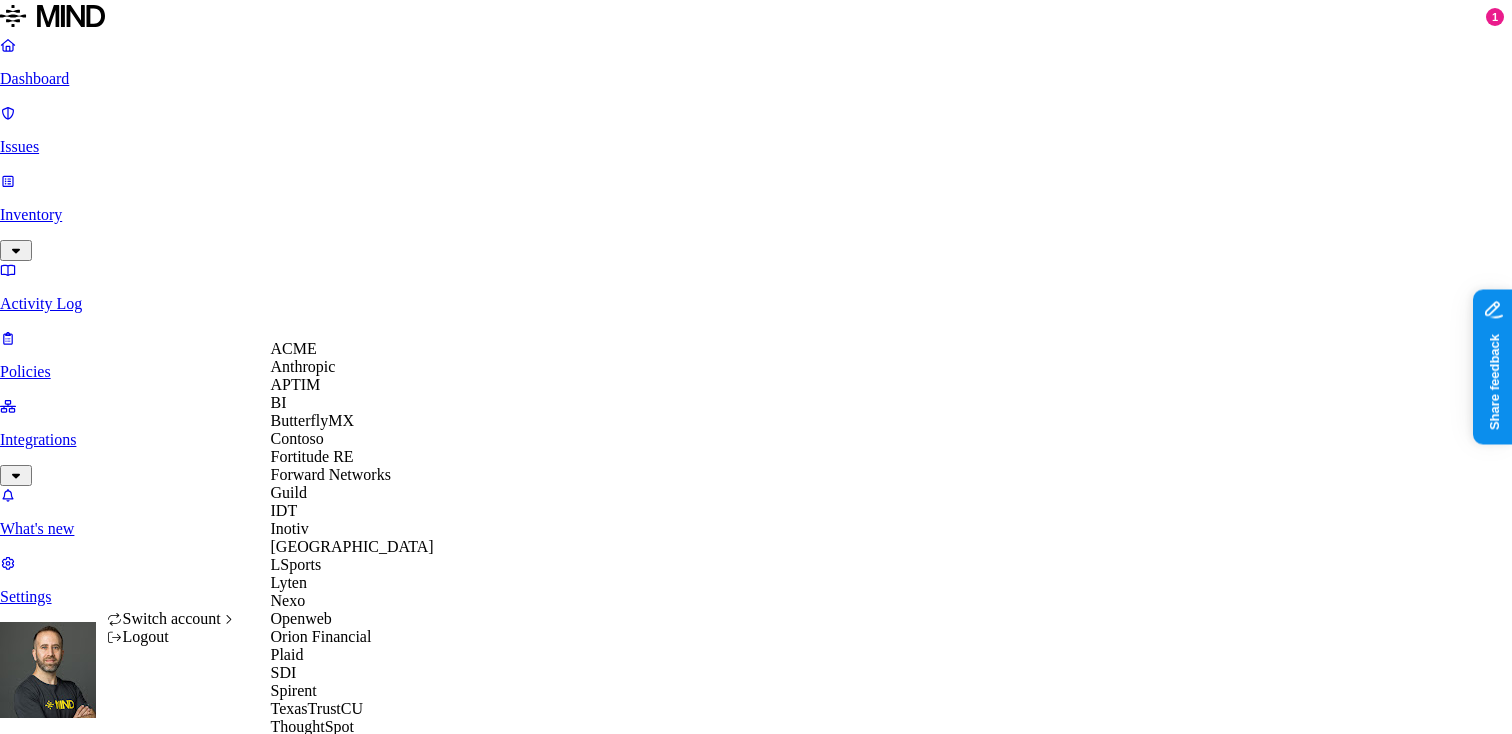 scroll, scrollTop: 560, scrollLeft: 0, axis: vertical 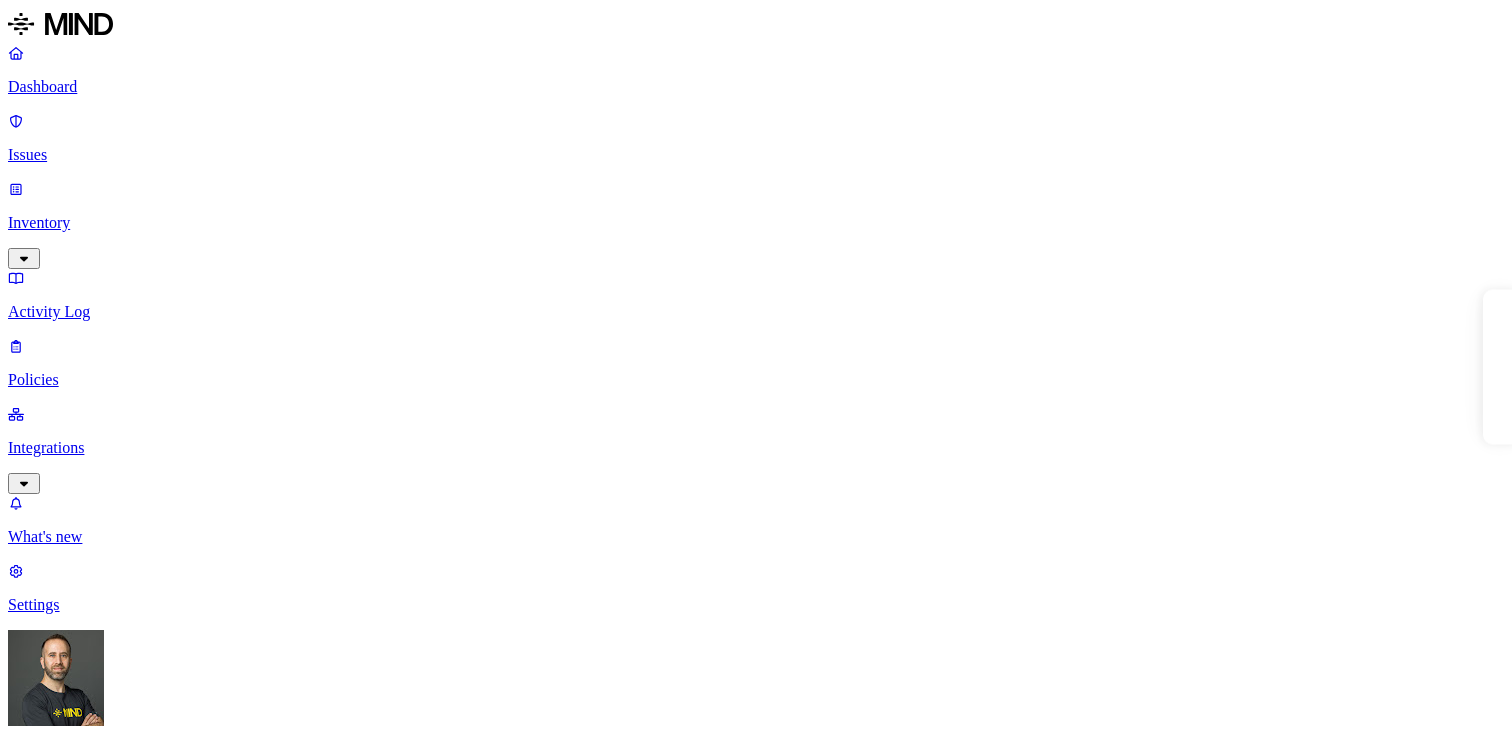 click on "Activity Log" at bounding box center (756, 312) 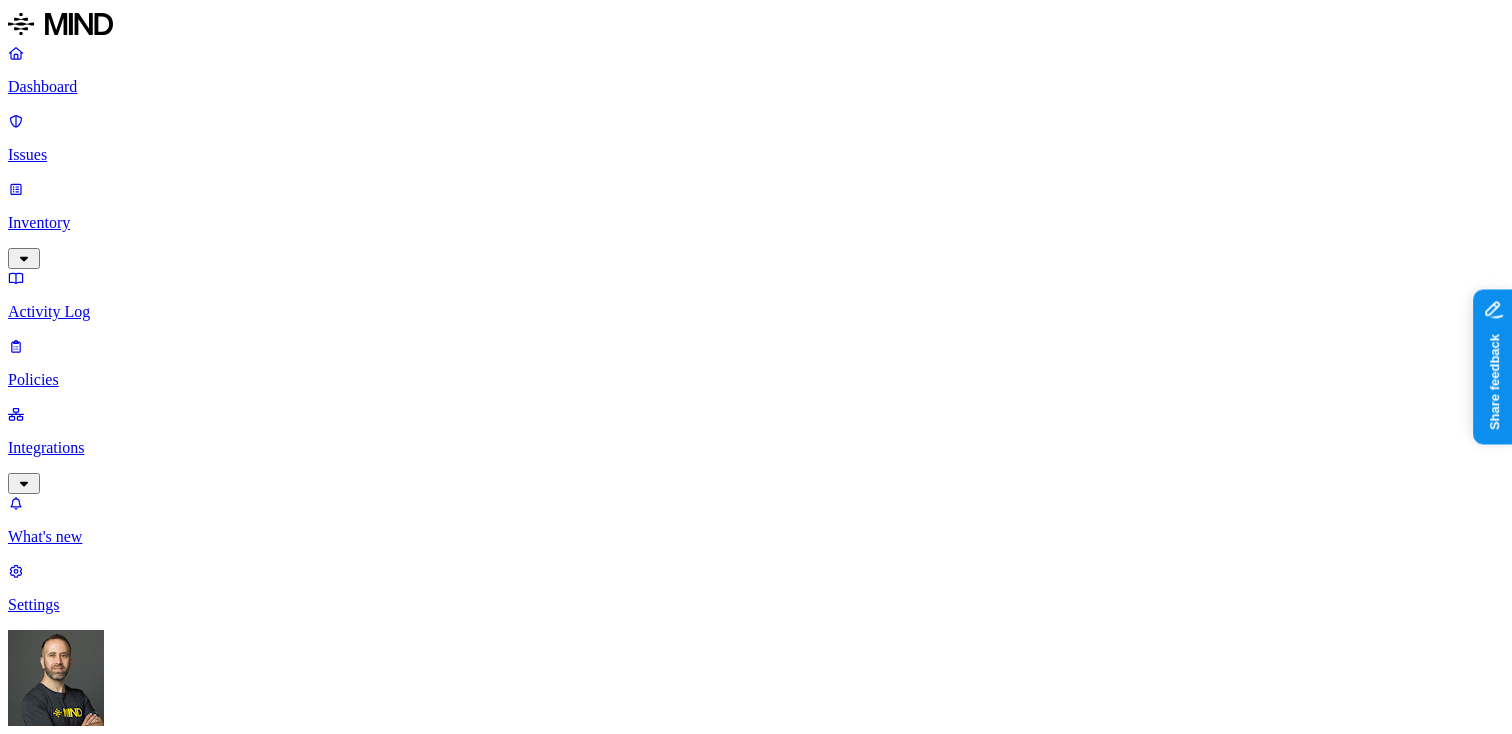 scroll, scrollTop: 0, scrollLeft: 0, axis: both 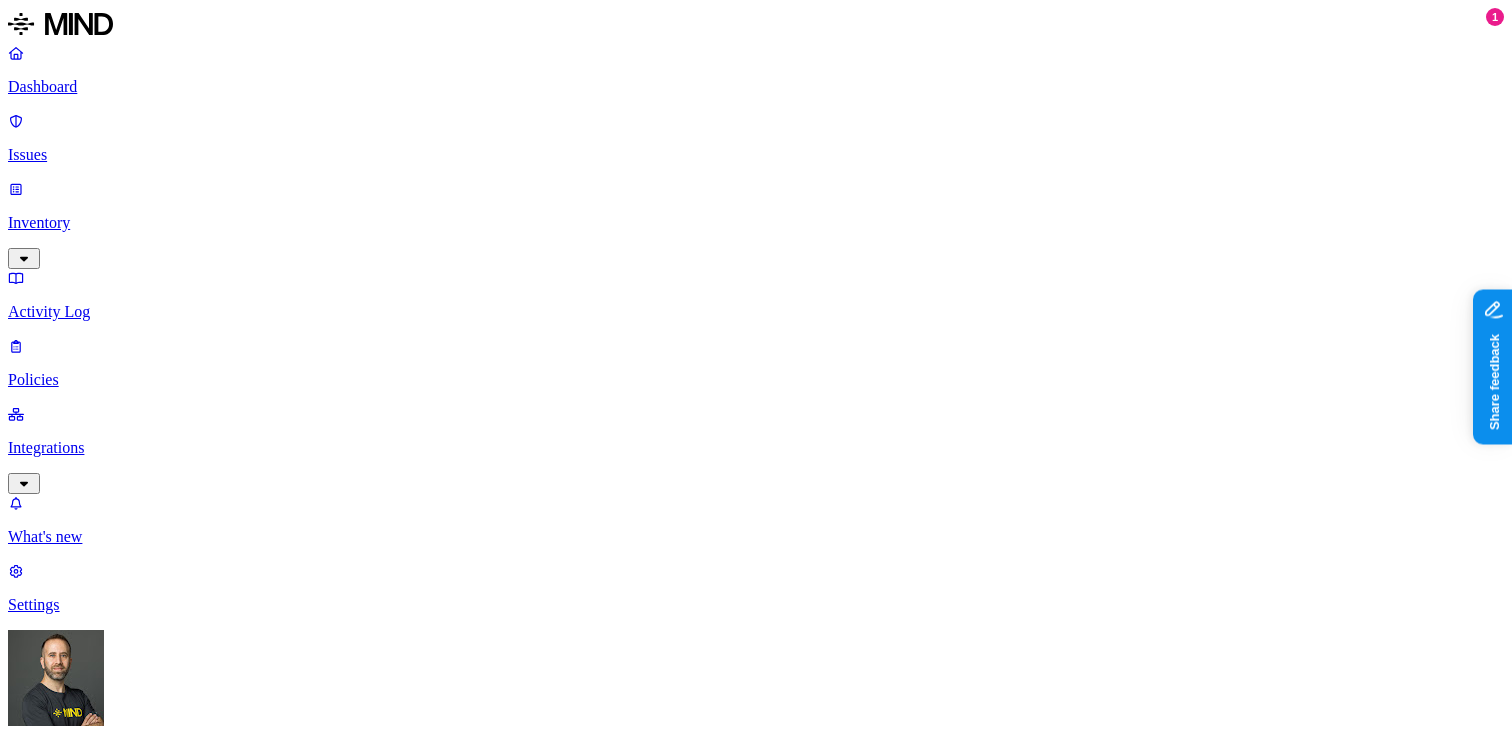 click on "Dashboard" at bounding box center (756, 87) 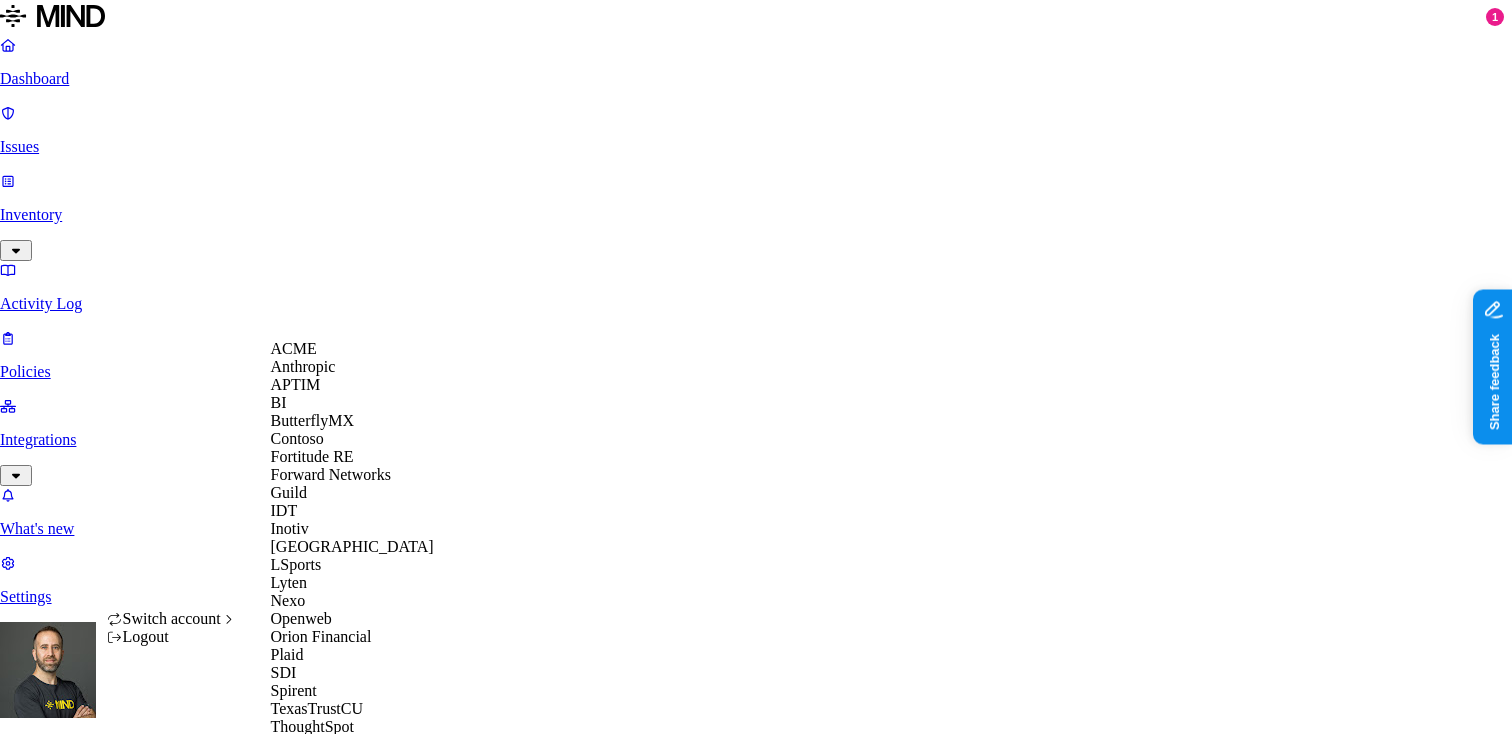 scroll, scrollTop: 560, scrollLeft: 0, axis: vertical 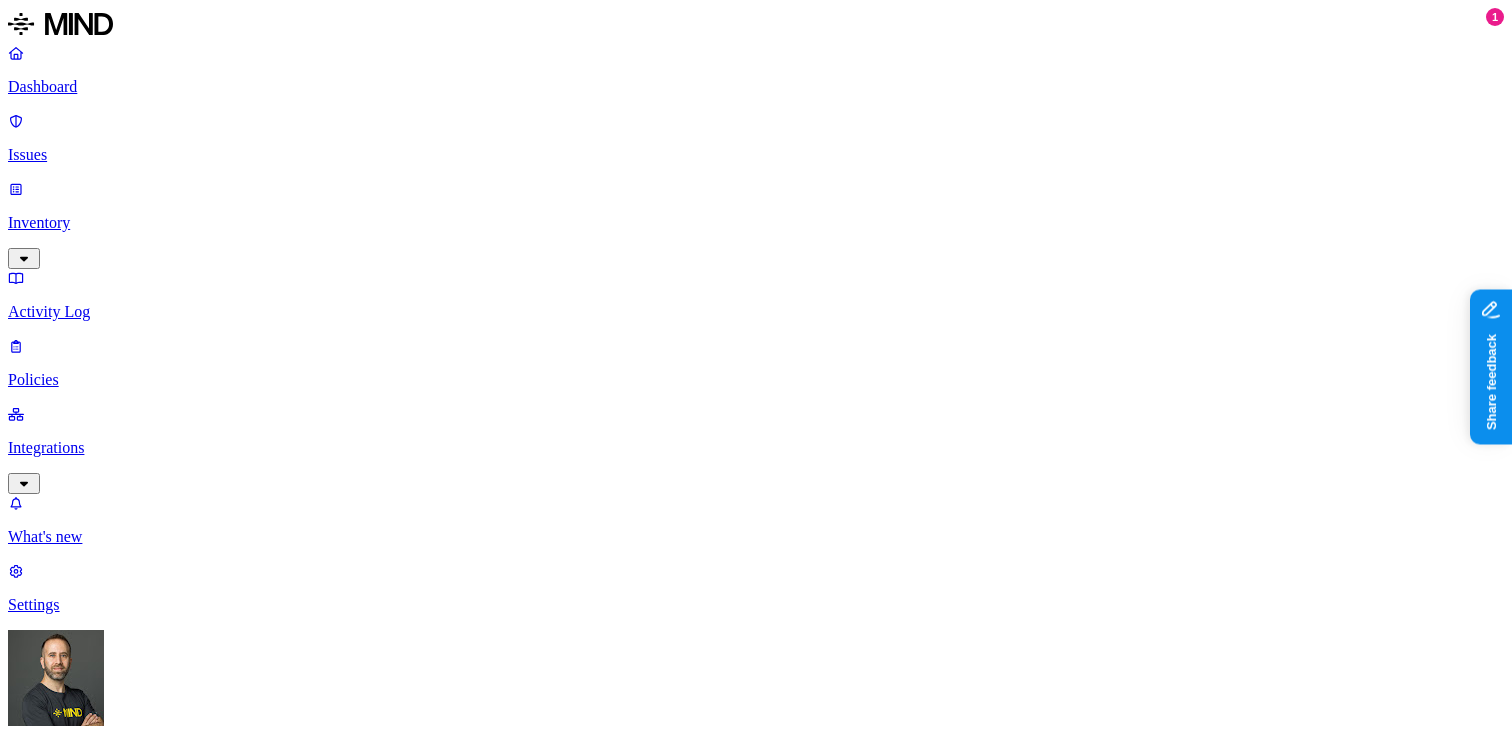 click on "Dashboard Issues Inventory Activity Log Policies Integrations What's new 1 Settings Tom Mayblum Spirent Dashboard 815 Discovery Detection Prevention Last update: 07:09 PM Scanned resources 4.88M Resources by integration 4.5M Spirent O365 Tenant 363K spccalfs01-Transfer 10.3K spccrwfs03-CrawHR 4.99K Spirent PII 356K Person Name 284K Email address 284K Phone number 146K Address 110K IBAN 3.66K SSN 2.4K PCI 692 Credit card 692 Secrets 3.12K Encryption Key 2.33K Password 551 AWS credentials 144 GCP credentials 90 Github credentials 12 OpenAI API Key 7 Other 1.12M Source code 1.02M TestCenter materials 100K Top resources with sensitive data Resource Sensitive records Owner Last access All contacts - 11 July 2017.xlsx SSN 2 Email address 61964 Person Name 623 Address 2629 Phone number 9840 Marchi, Pascal ucsf0850.24d.Z Email address 1 Person Name 1 Address 1 Phone number 61824 Tillett, Dan ScottMair_Org_02272020.xlsx Email address 24297 Person Name 140 Address 1 Phone number 27934 Krueger, Tobin 49700 600" at bounding box center (756, 1654) 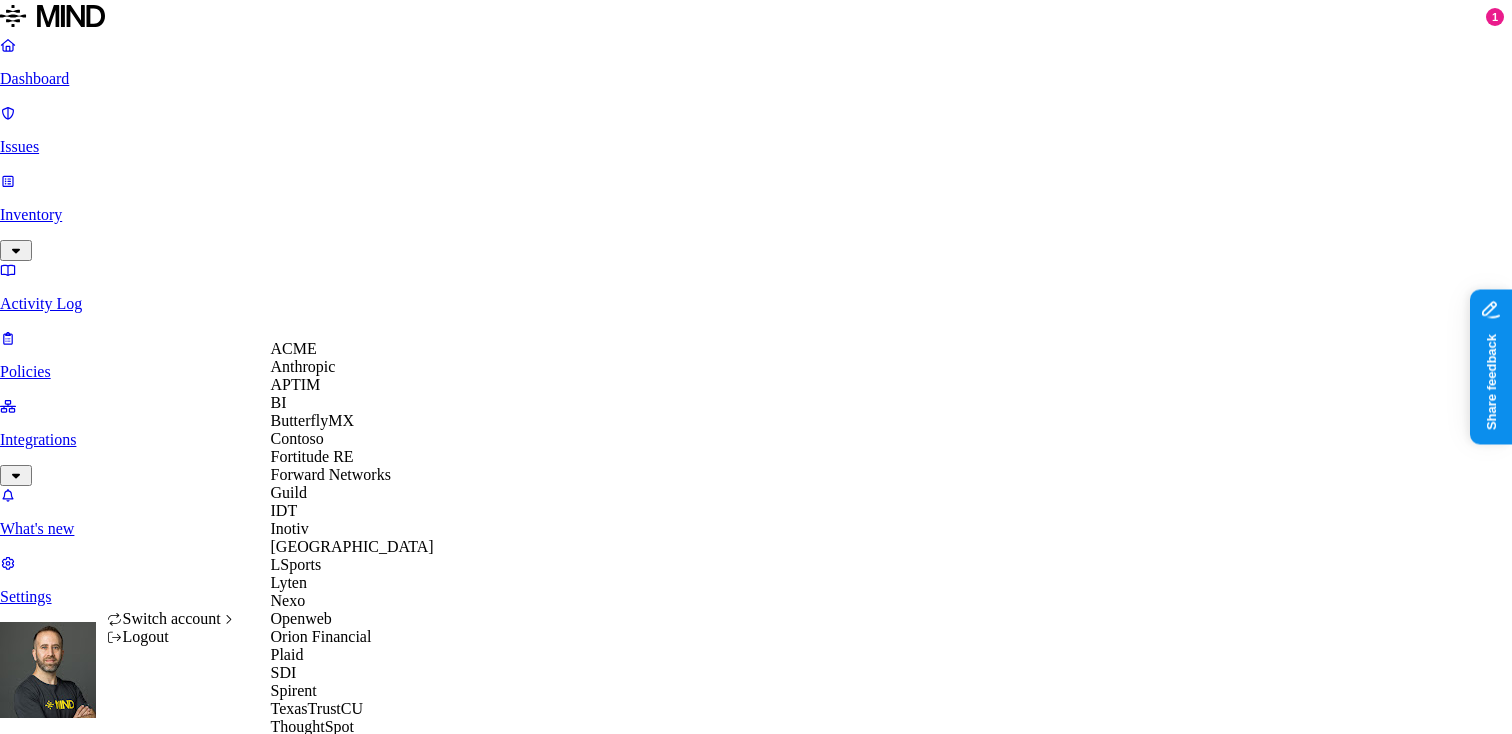 scroll, scrollTop: 560, scrollLeft: 0, axis: vertical 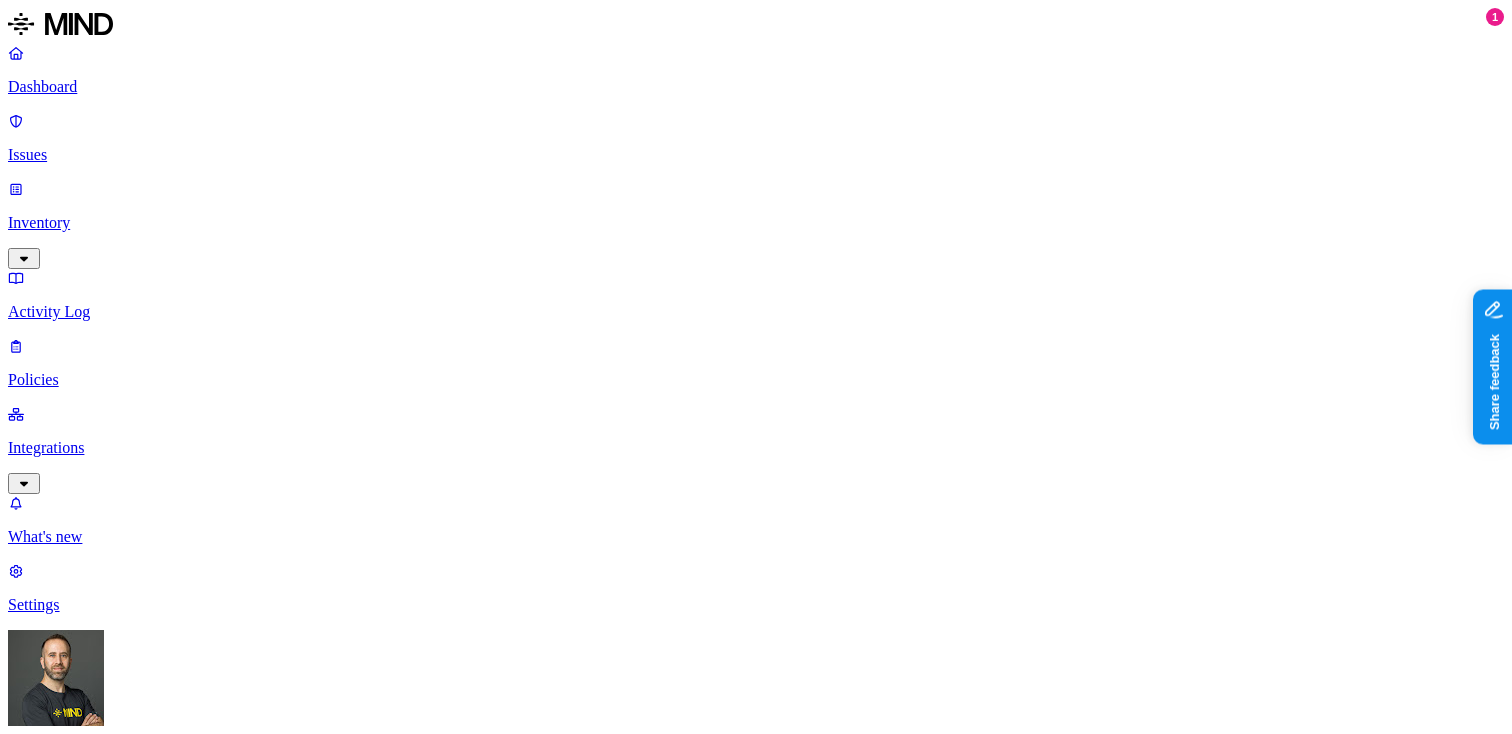 click on "Dashboard Issues Inventory Activity Log Policies Integrations What's new 1 Settings Tom Mayblum TexasTrustCU Dashboard 1 Discovery Detection Prevention Last update: 07:16 PM Scanned resources 148K Resources by integration 148K Office 365  PII 28.5K Person Name 22.6K Phone number 17.8K Address 17.3K Email address 13K SSN 2.84K Date of birth 774 PCI 891 Credit card 891 Secrets 133 Password 127 Encryption Key 3 AWS credentials 2 Azure credentials 1 Other 6.63K Source code 6.63K Top resources with sensitive data Resource Sensitive records Owner Last access VL Segmentation Research - 2023 & 2024 Funded Loans.xlsx Credit card 1 Email address 5000 Person Name 463 Address 4472 Phone number 5000 Ty Shoop Copy of 04.2022 Ser Tech Auto List.Underwriting.xlsx SSN 5000 Email address 5000 Individual Taxpayer Identification 1 Person Name 535 Address 1558 Brian Comeau Holiday Personal Loans Original List (1).xlsx Email address 5000 Person Name 836 Address 1221 Phone number 5000 Dennis Nace Email address 5000 742 4" at bounding box center (756, 1564) 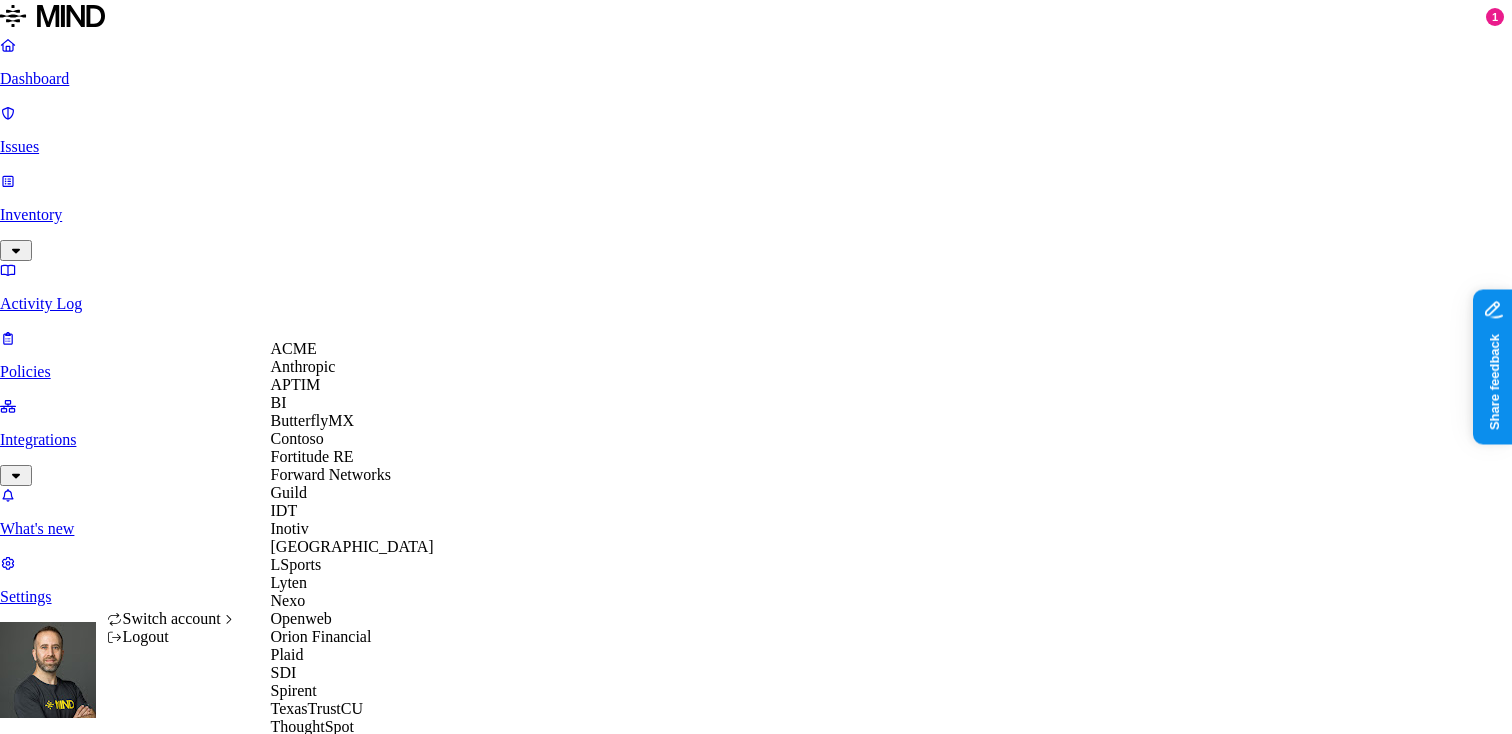 scroll, scrollTop: 560, scrollLeft: 0, axis: vertical 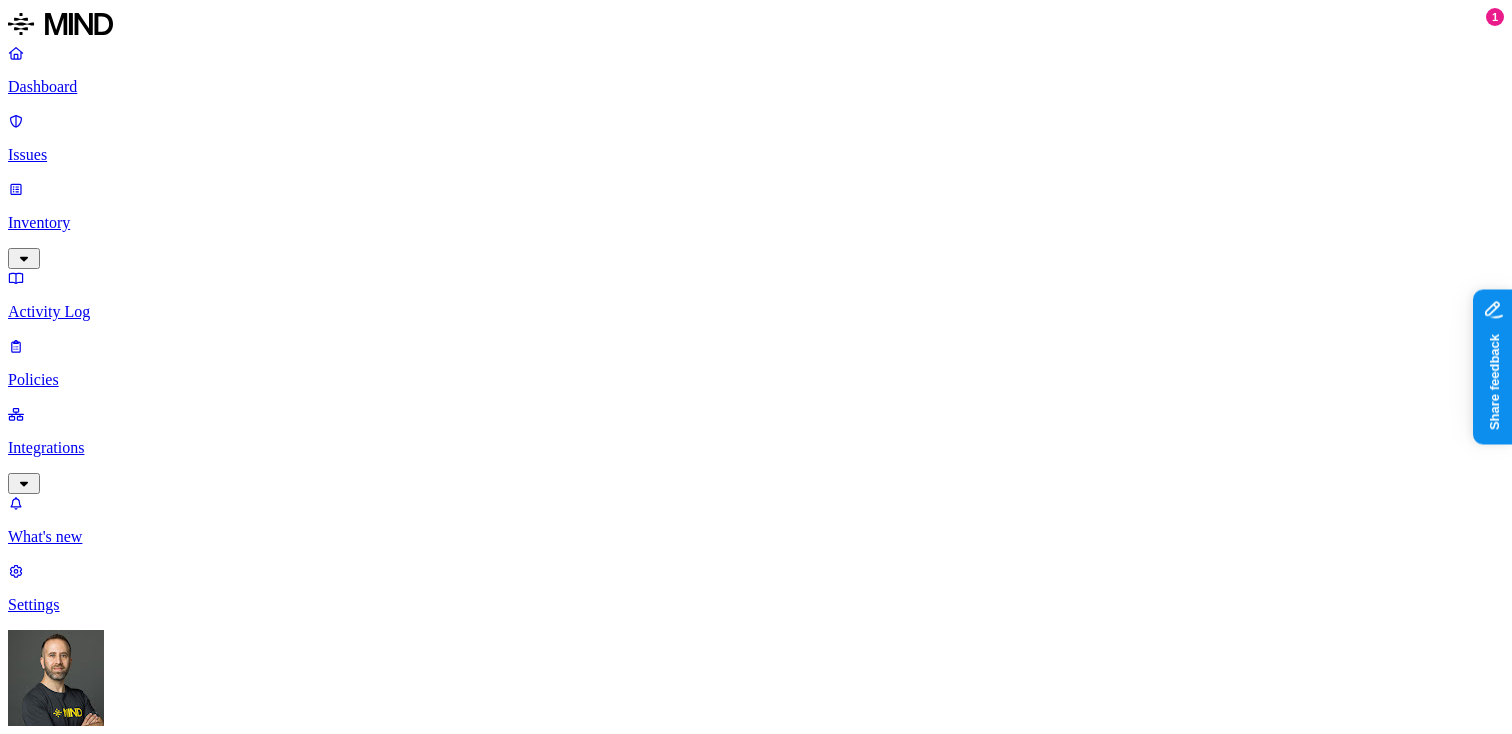 click on "CUI 6" at bounding box center [796, 2321] 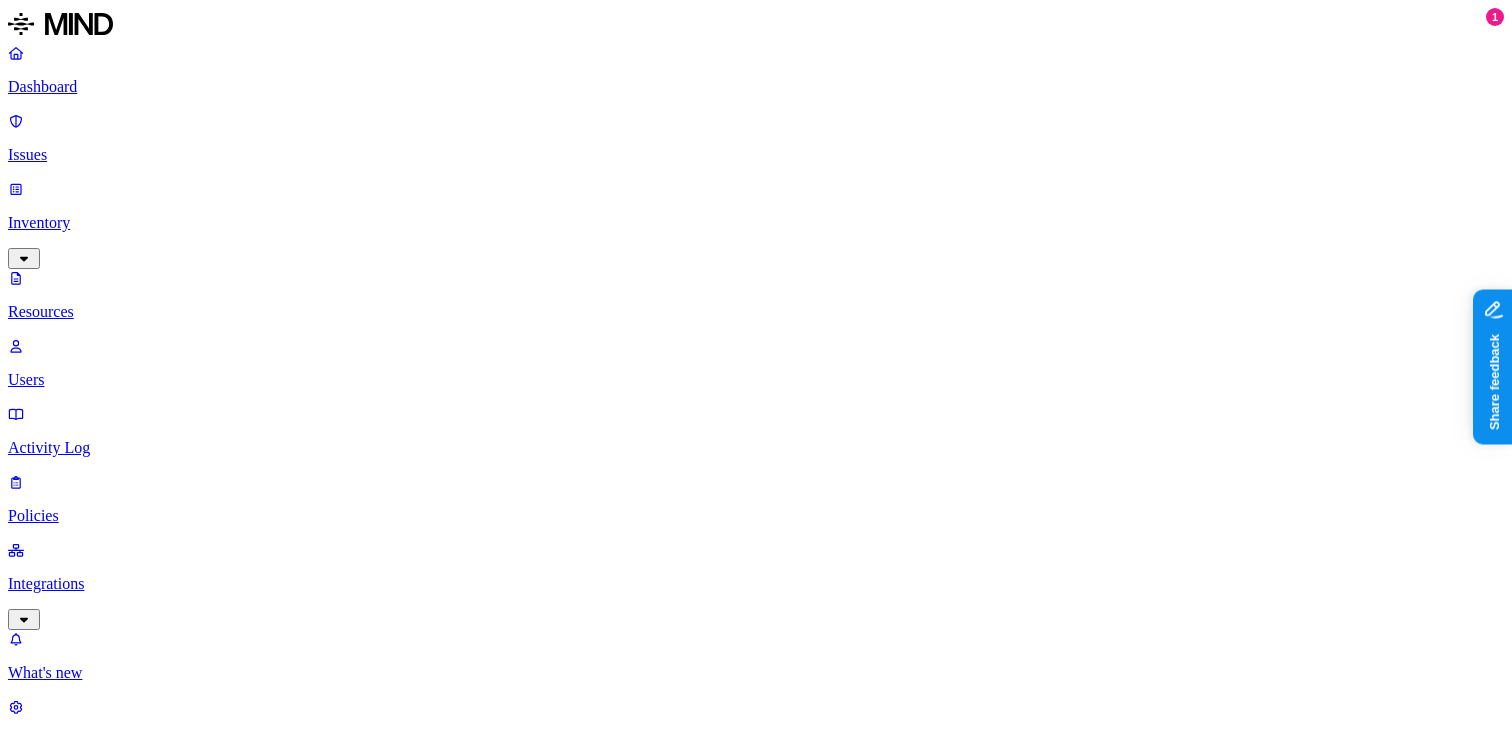 click on "–" at bounding box center (3092, 3875) 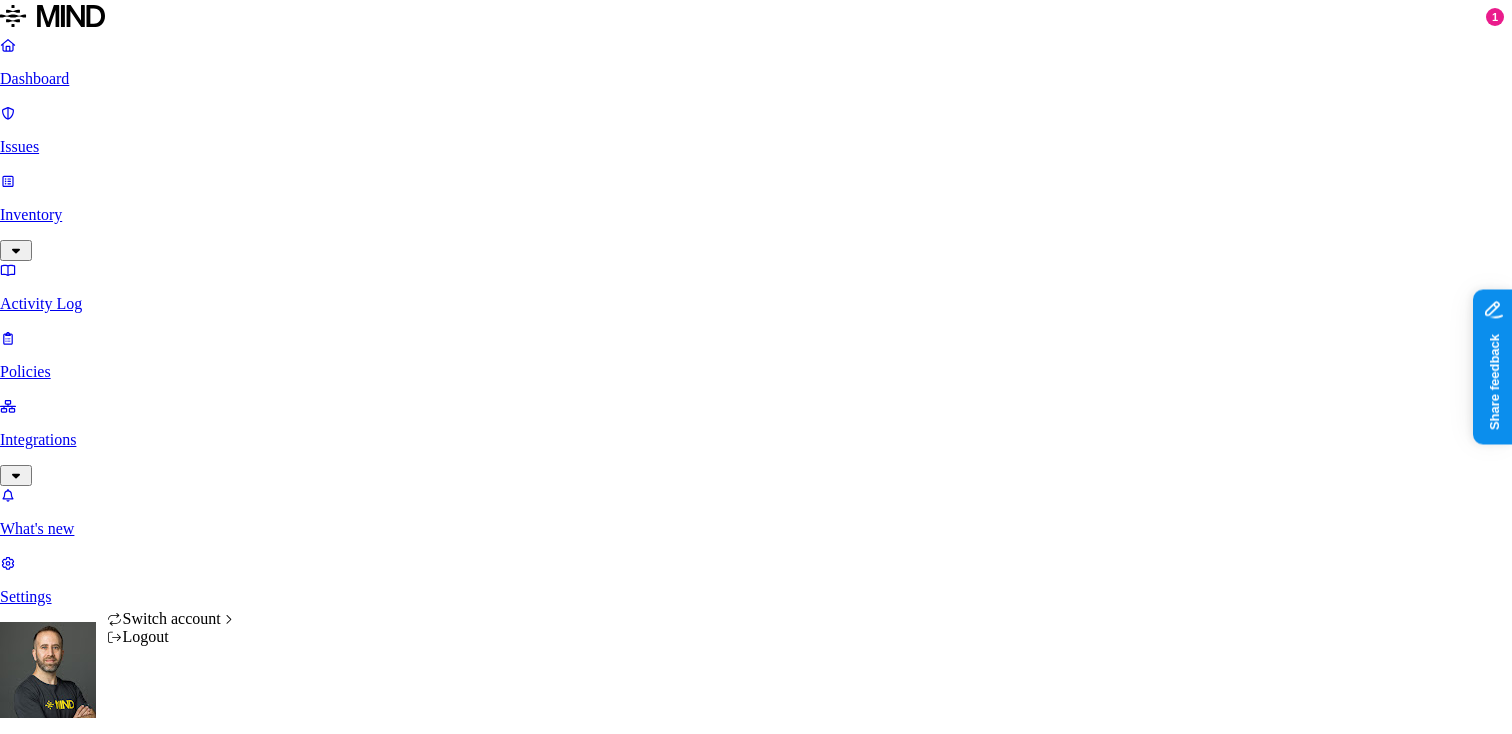 click on "Dashboard Issues Inventory Activity Log Policies Integrations What's new 1 Settings [PERSON_NAME] Yageo Dashboard 0 Discovery Detection Prevention Last update: 07:13 PM Scanned resources 22M Resources by integration 22M O365 PII 964K Person Name 793K Email address 670K Phone number 290K Address 166K IBAN 64.1K SSN 6.97K PCI 4.24K Credit card 4.24K Secrets 2.24K Password [SECURITY_DATA] Azure credentials 482 Encryption Key 240 AWS credentials 6 GCP credentials 3 OpenAI API Key 3 Other 1.35M Source code 1.35M CUI 6 Top resources with sensitive data Resource Sensitive records Owner Last access Candidates and Opportunities.xlsx Email address 5000 Person Name 648 Address 94 Phone number 5000 [PERSON_NAME] [DATE] 11:14 PM 5. AdventureWorks DW 2012.accdb Email address 5000 Person Name 331 Address 386 Phone number [GEOGRAPHIC_DATA][PERSON_NAME] [DATE] 05:34 PM AdventureWorks DW 2012.accdb Email address 5000 Person Name 331 Address 386 Phone number [GEOGRAPHIC_DATA][PERSON_NAME] [DATE] 05:44 PM Email address 5000 331 386" at bounding box center (756, 1560) 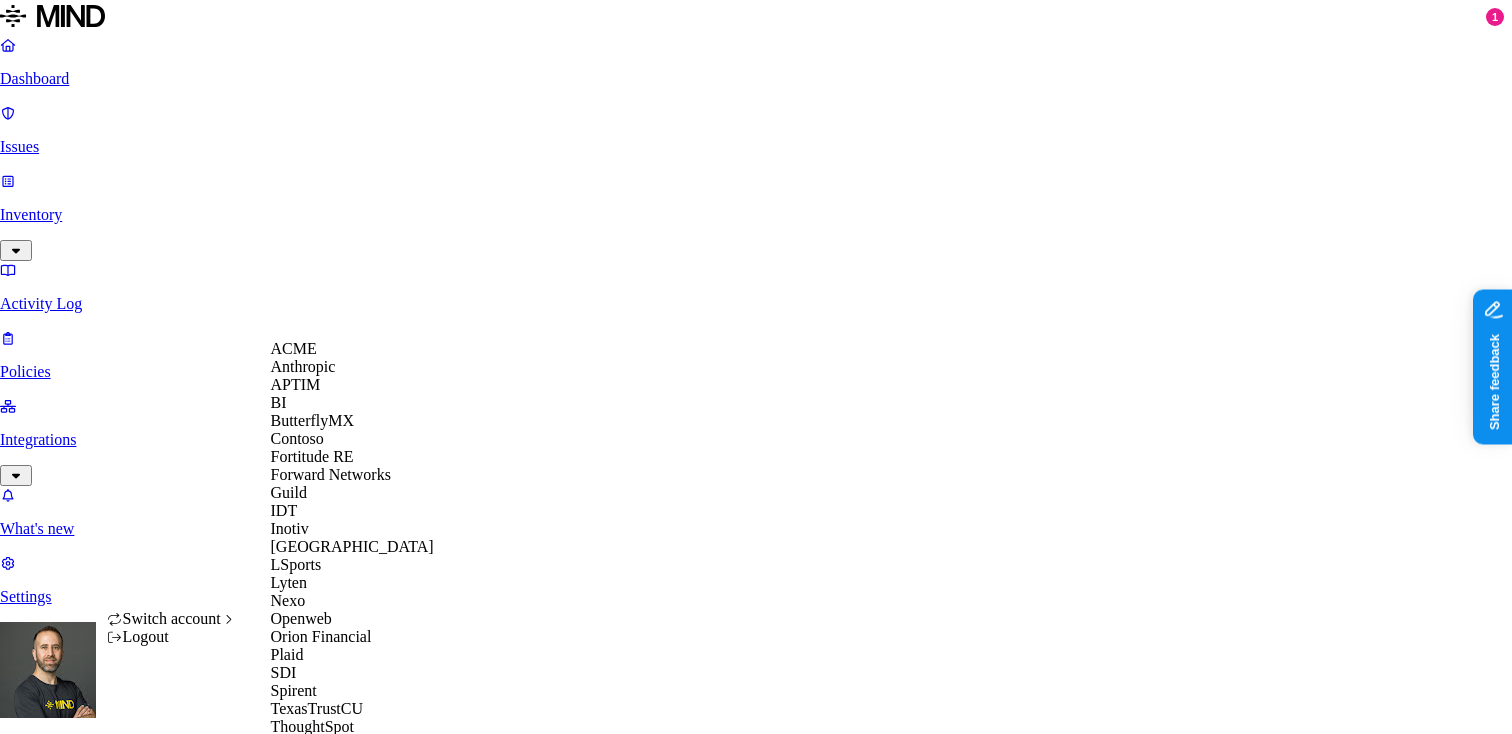 scroll, scrollTop: 560, scrollLeft: 0, axis: vertical 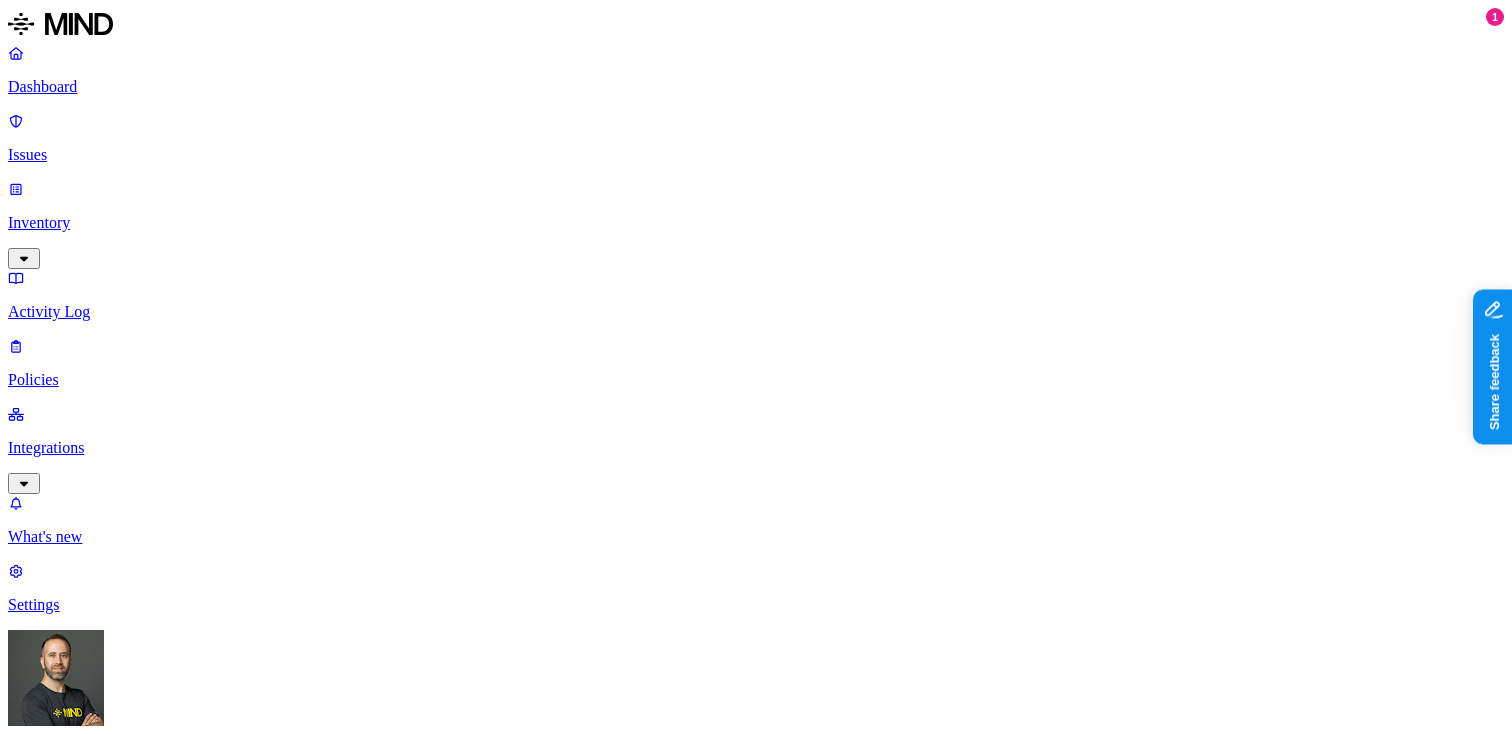 click on "CUI 1" at bounding box center (796, 2578) 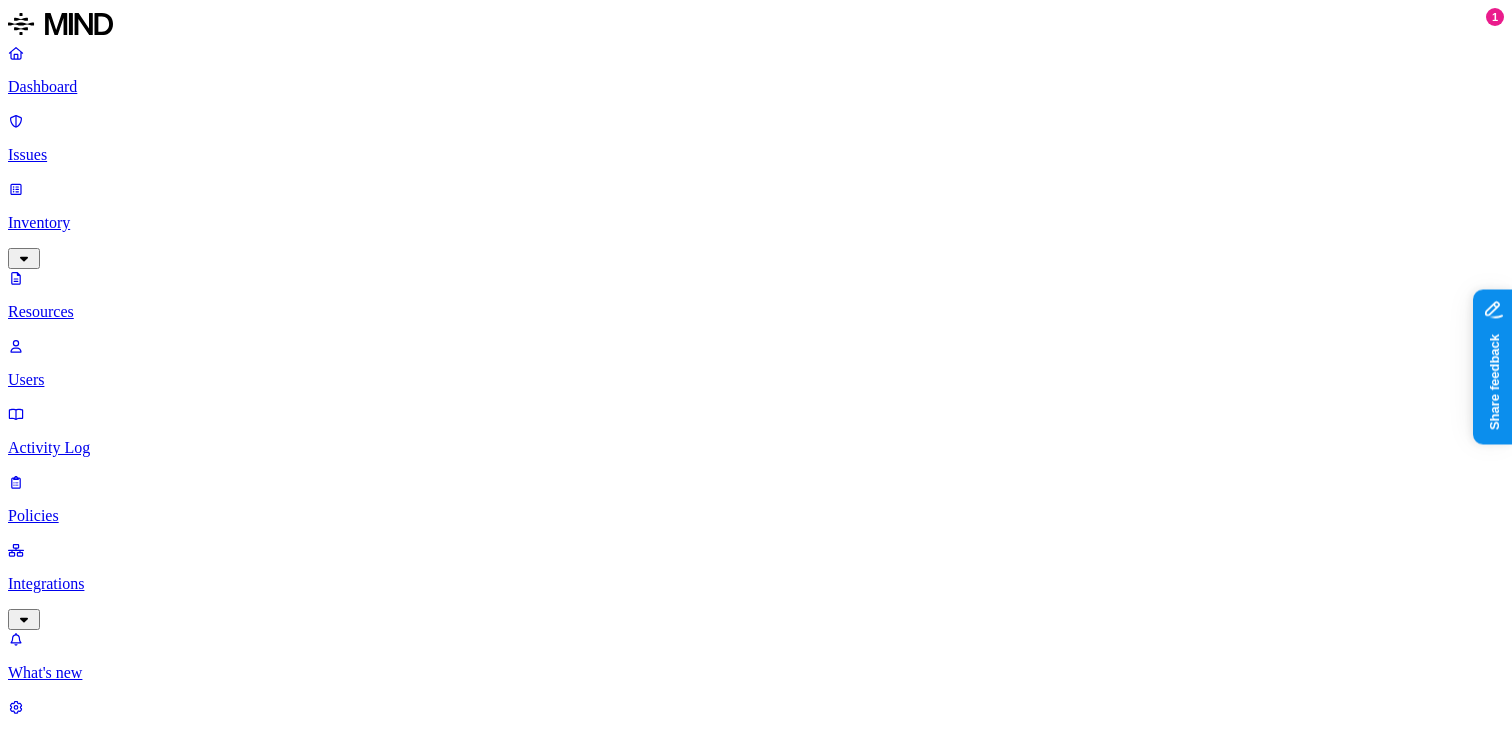 click on "Dashboard" at bounding box center [756, 87] 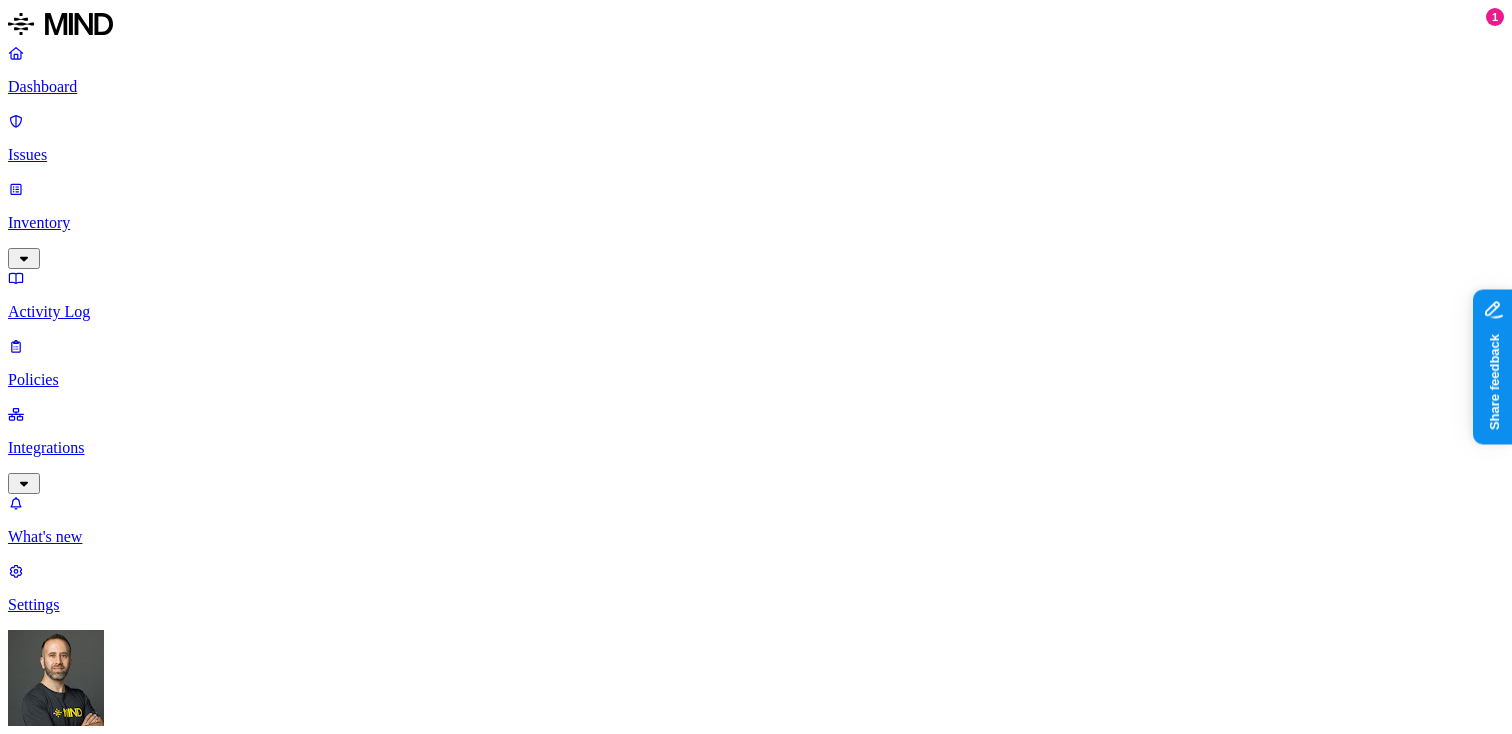 click on "Detection" at bounding box center (119, 1267) 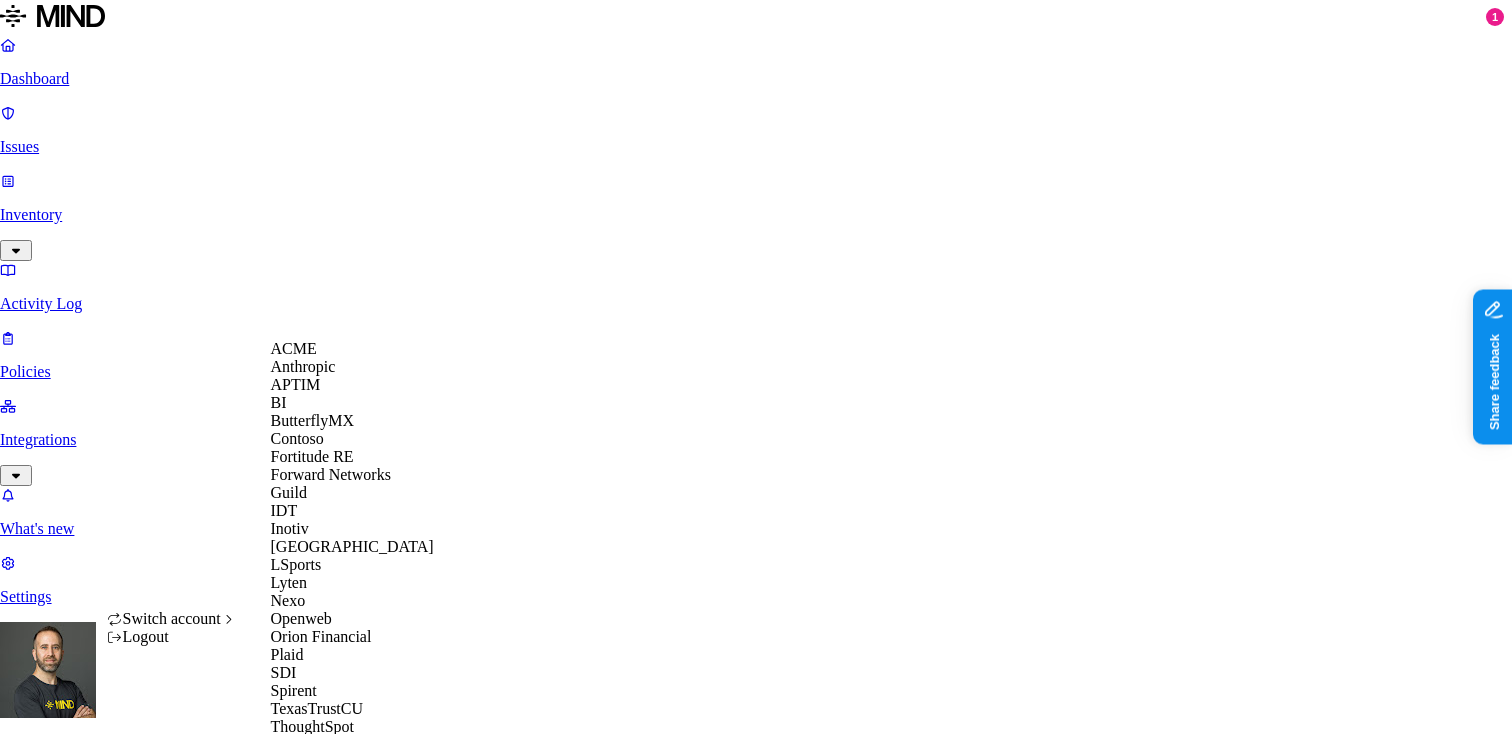 click on "APTIM" at bounding box center [352, 385] 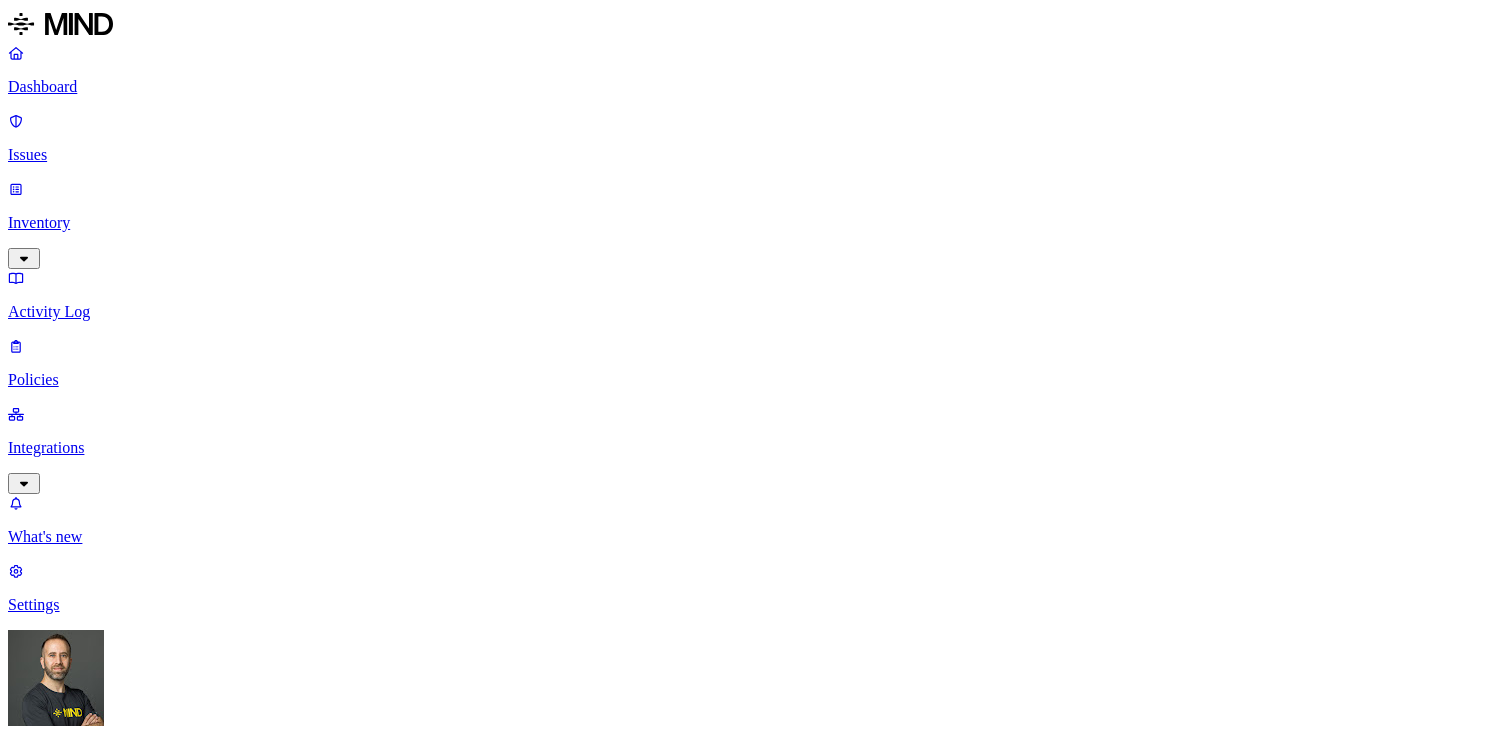scroll, scrollTop: 0, scrollLeft: 0, axis: both 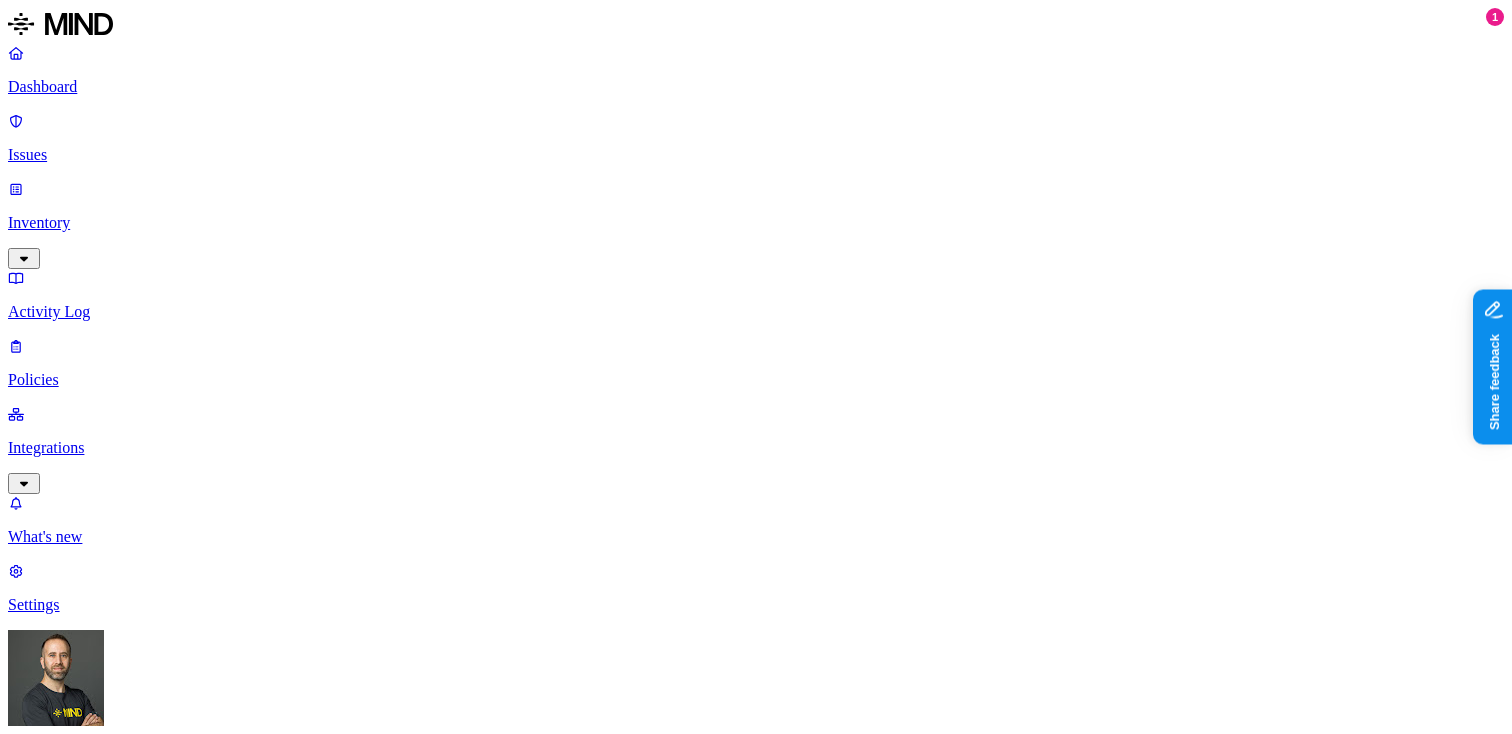 click on "Detection" at bounding box center [119, 1010] 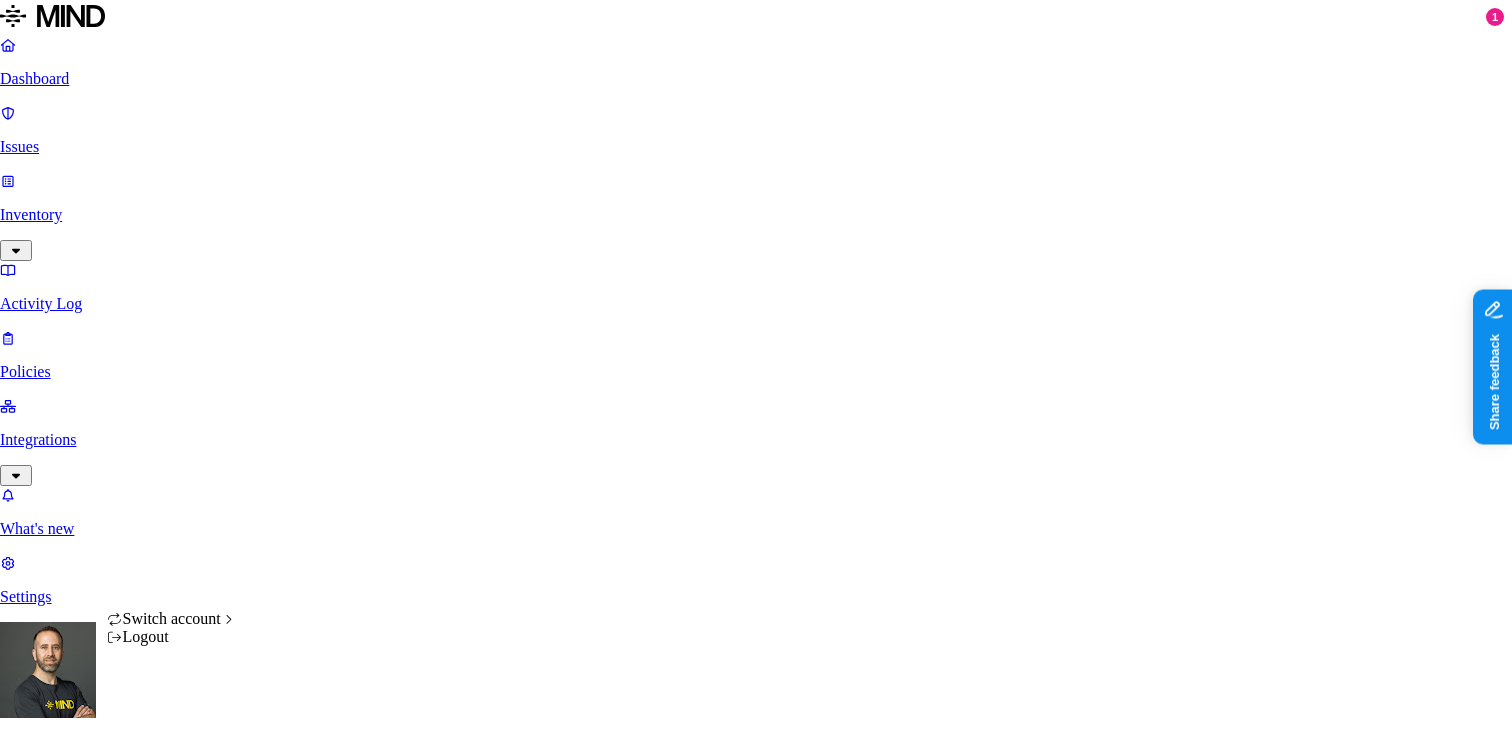 click on "Dashboard Issues Inventory Activity Log Policies Integrations What's new 1 Settings [PERSON_NAME] APTIM Dashboard 0 Discovery Detection Prevention Timeframe: Last 30 days   |   Last update: 07:11 PM Active issues High Medium Low 31.4K Issues by risk category 30.9K Exposure 550 Insider threat Open issues trend Opened vs resolved issues Open Resolved Top issues Policy # issues Risk category Valid key detected in resource 80 Exposure SSN shared with external user 16 Exposure CUI shared with external user 7 Exposure Credit card number shared with external user 1 Exposure SSN detected in resource 5.84K Exposure Suspicious downloads of sensitive data by a user 51 Insider threat PII data shared with external user 24.9K Exposure Suspicious downloads by a user 269 Insider threat Suspicious file deletions by a user 230 Insider threat Top resources with issues Resource Sensitive records # issues Flange Management TA 2022_Isolation plant - 310122.xlsx SSN 2 Phone number 213 3 2-J015_SPECS-SIGNED.pdf SSN 1 92 126" at bounding box center [756, 1408] 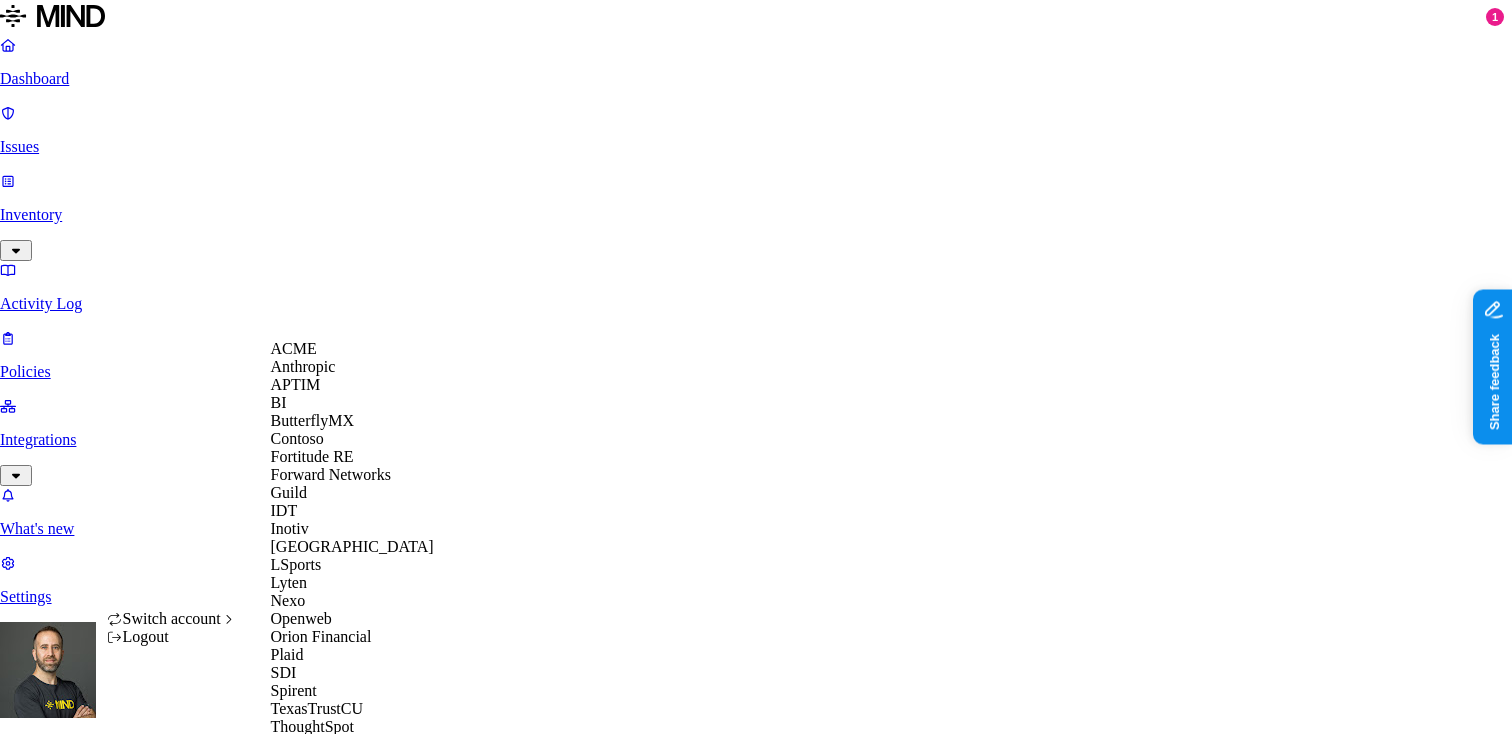 scroll, scrollTop: 560, scrollLeft: 0, axis: vertical 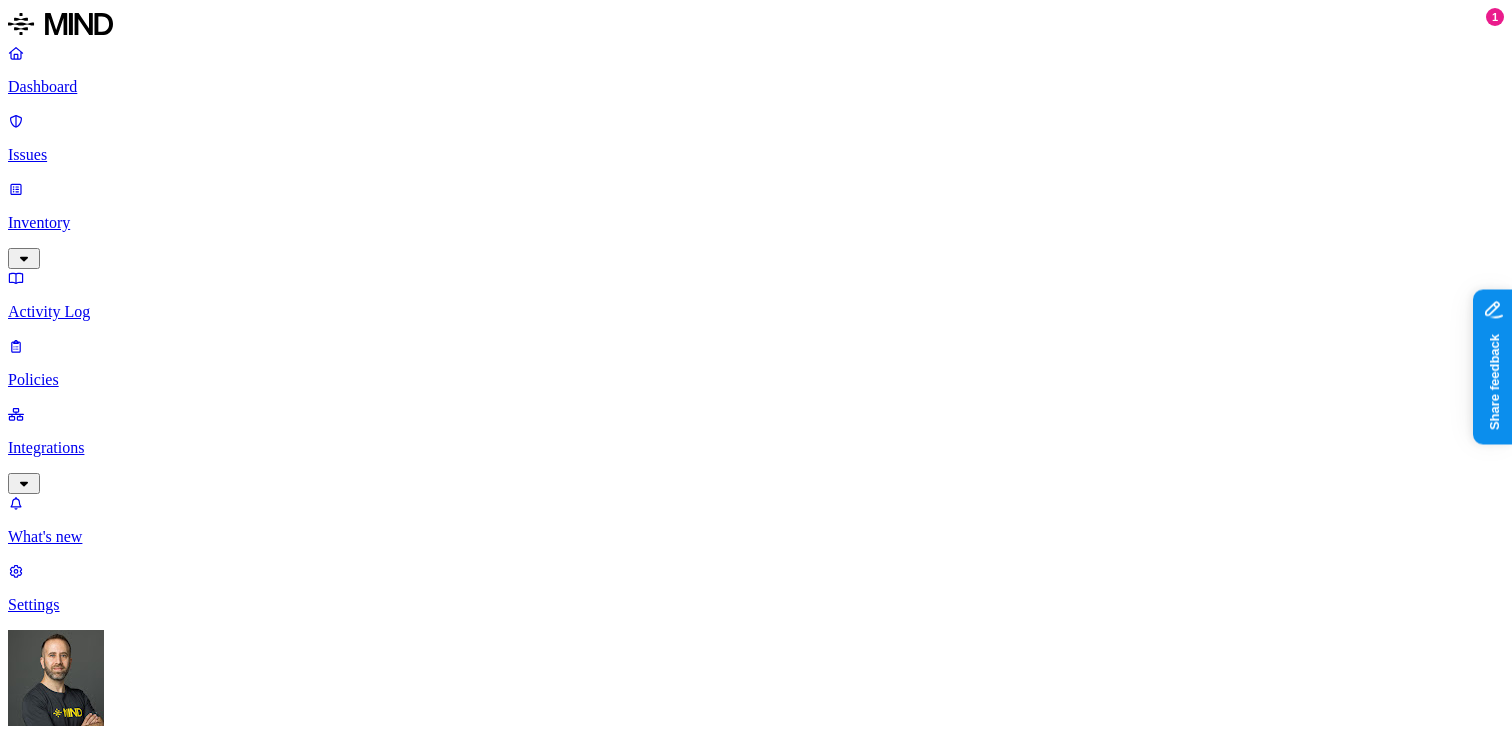 click on "Detection" at bounding box center [119, 1274] 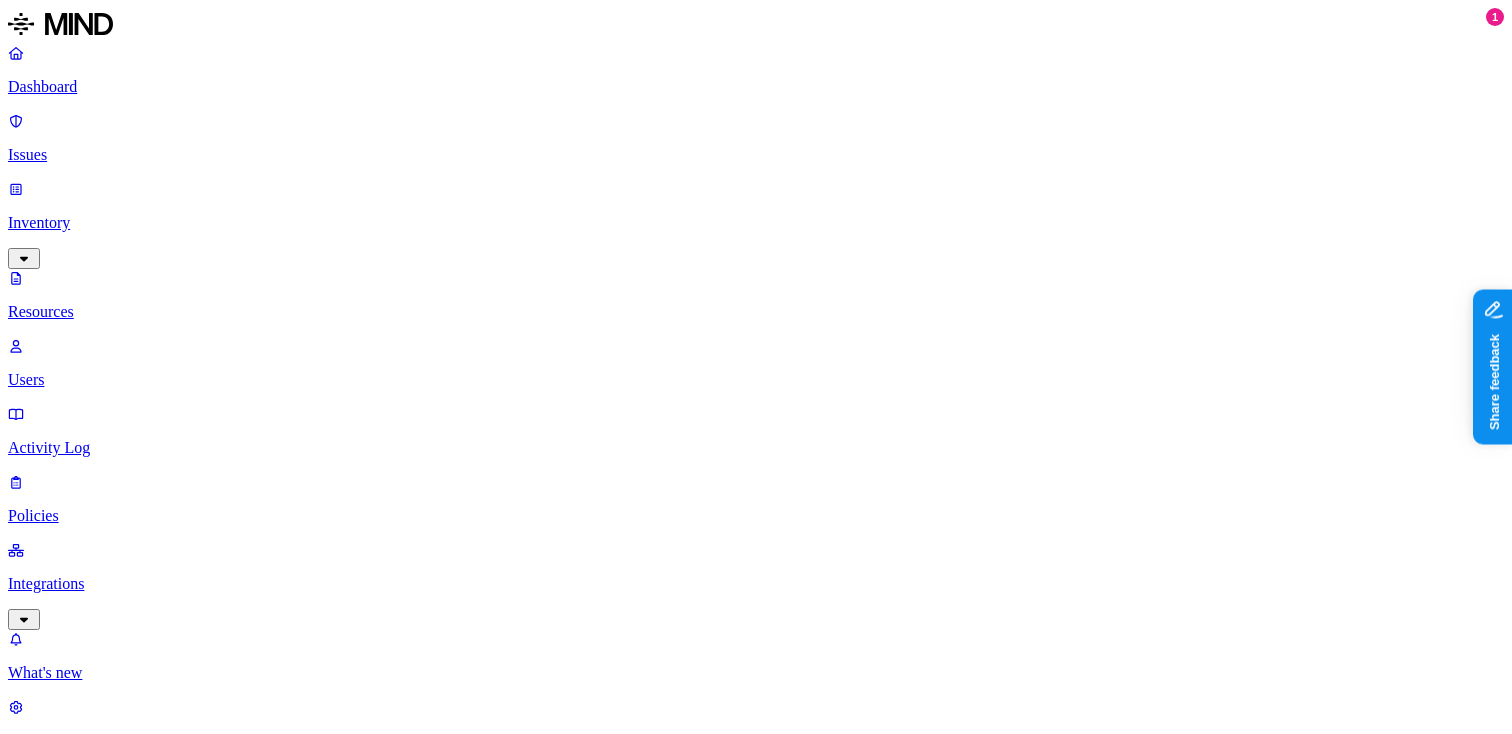 click on "–" at bounding box center [608, 1452] 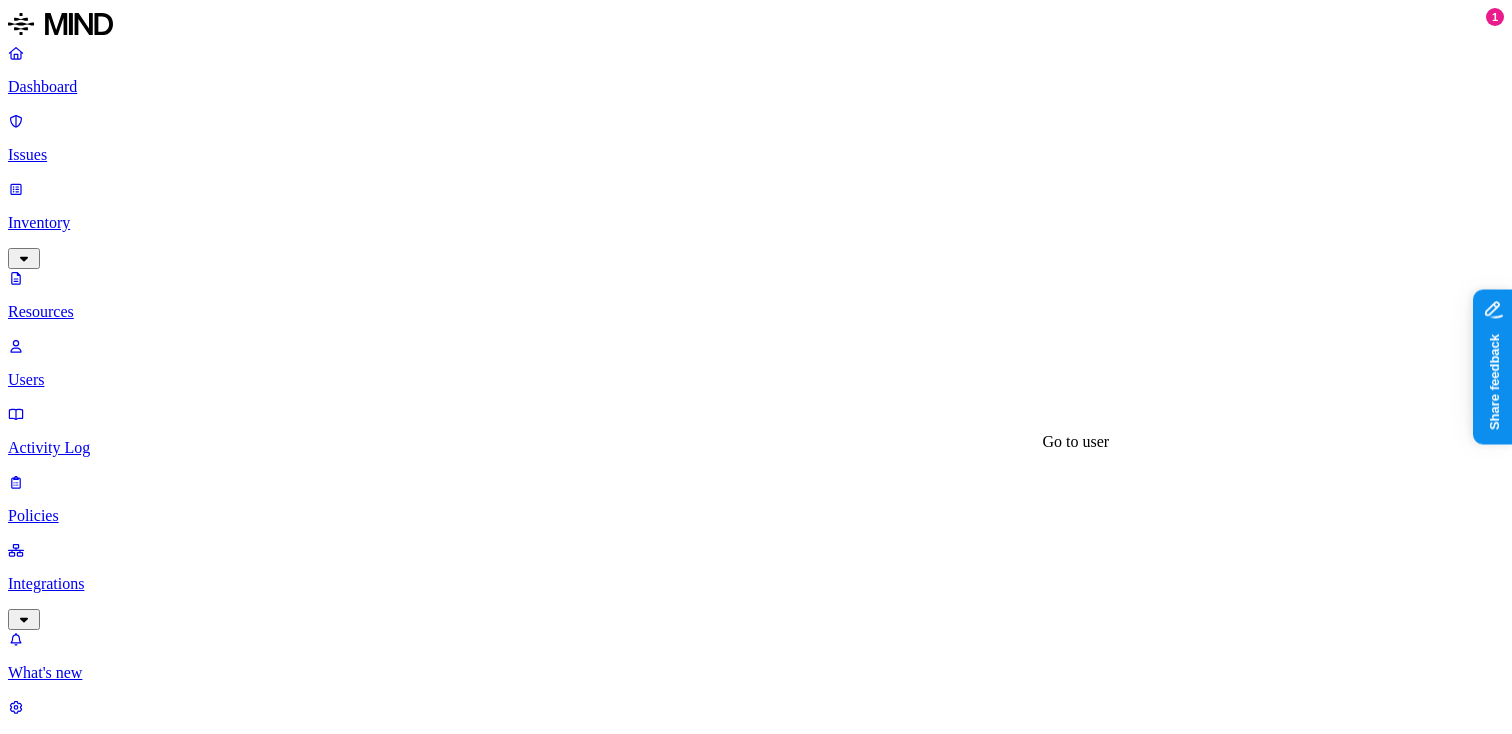 scroll, scrollTop: 119, scrollLeft: 0, axis: vertical 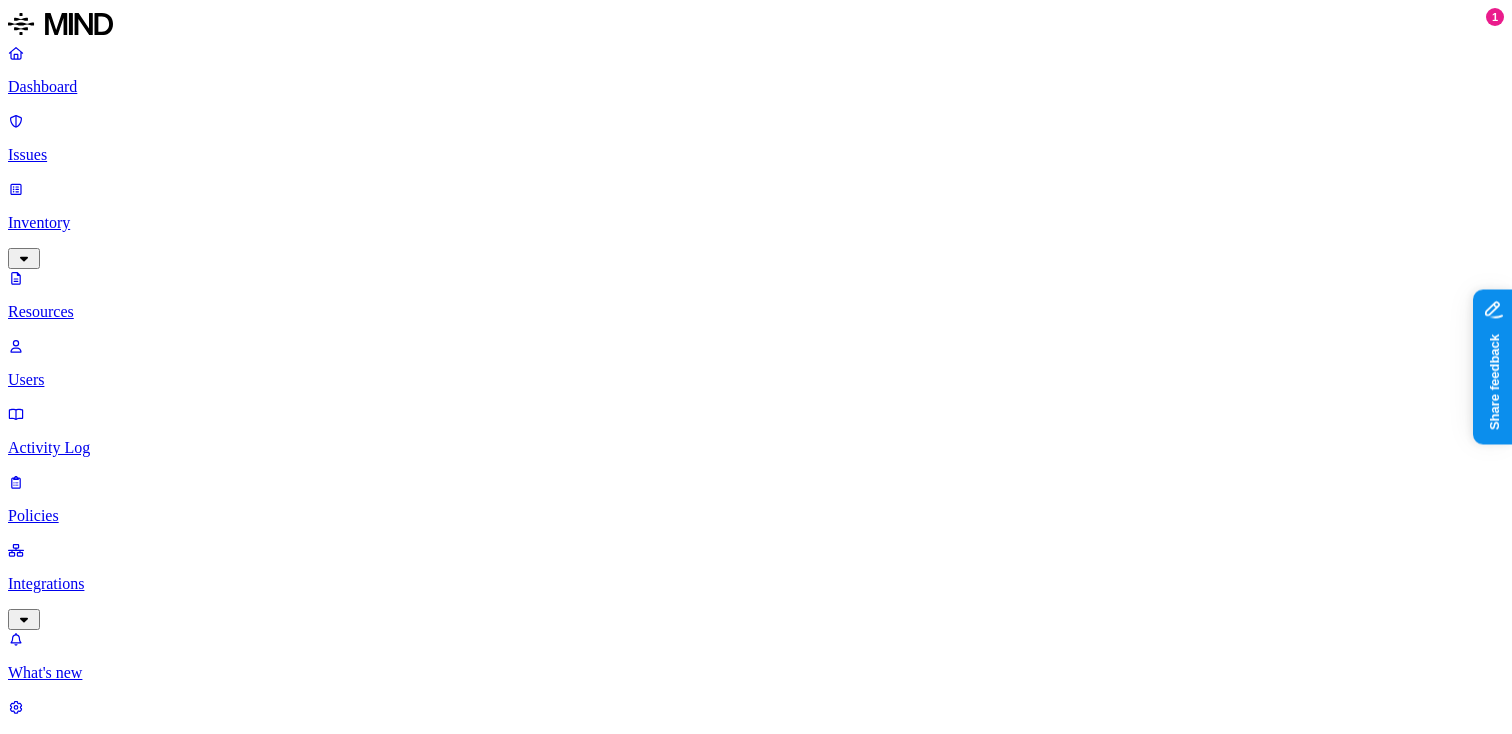 click on "Secrets Password 1" at bounding box center (47, 4528) 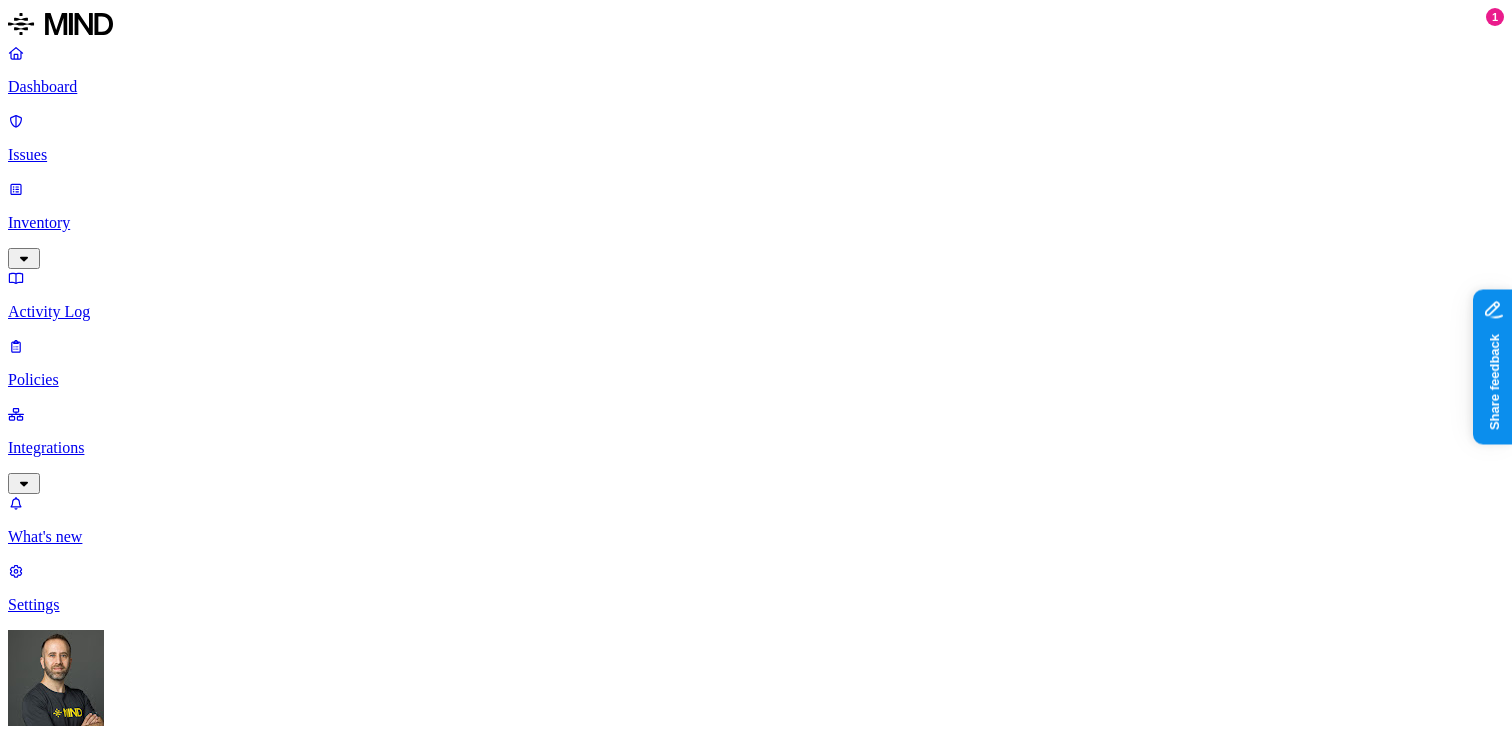 click on "Dashboard Issues Inventory Activity Log Policies Integrations What's new 1 Settings Tom Mayblum Guild Dashboard 3 Discovery Detection Prevention Last update: 07:03 PM Scanned resources 2.61M Resources by integration 2.6M Tannin Google Workspace 8.74K Guild 1.49K Guild Github PII 170K Email address 491K Person Name 165K SSN 8.93K IBAN 775 Date of birth 28 Individual Taxpayer Identification 22 PCI 616 Credit card 902 Secrets 102 Encryption Key 166 AWS credentials 56 Password 9 GCP credentials 6 Azure credentials 5 Other 268K Source code 344K Collaboration agreement 5.88K Statement of work 5.13K Administrative protocols 1.7K Platform agreement 819 Top resources with sensitive data Resource Sensitive records Owner Last access SFDC Ticket_LPS Models Distro Lists Email address 112172 Person Name 105910 Zane Young Jun 14, 2025, 04:04 PM providence_employees_20240309.csv SSN 1 Email address 202806 Alex Panganiban Jun 14, 2025, 04:47 PM Providence_Eligibility File_2024-11-13 SSN 1 Email address 201140 195666" at bounding box center [756, 1696] 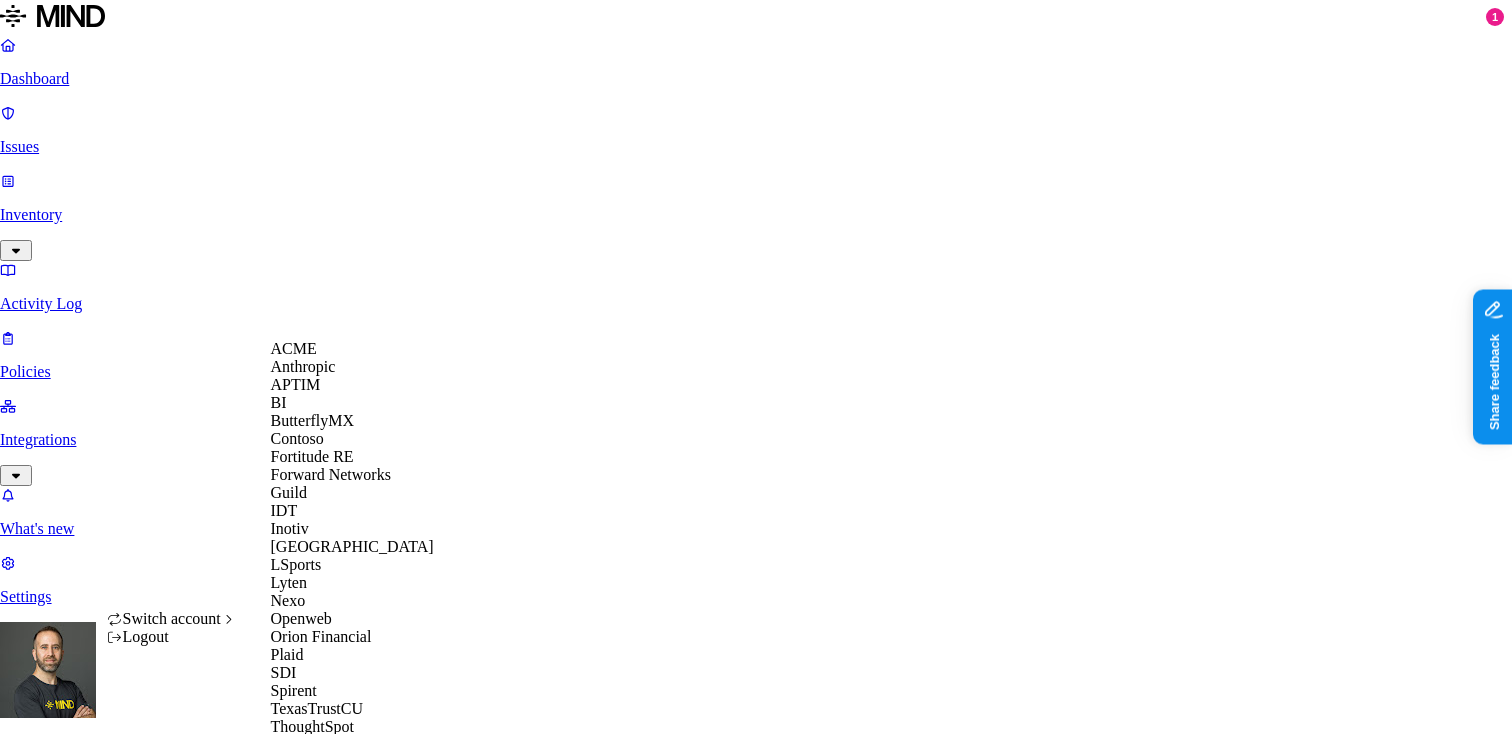 scroll, scrollTop: 494, scrollLeft: 0, axis: vertical 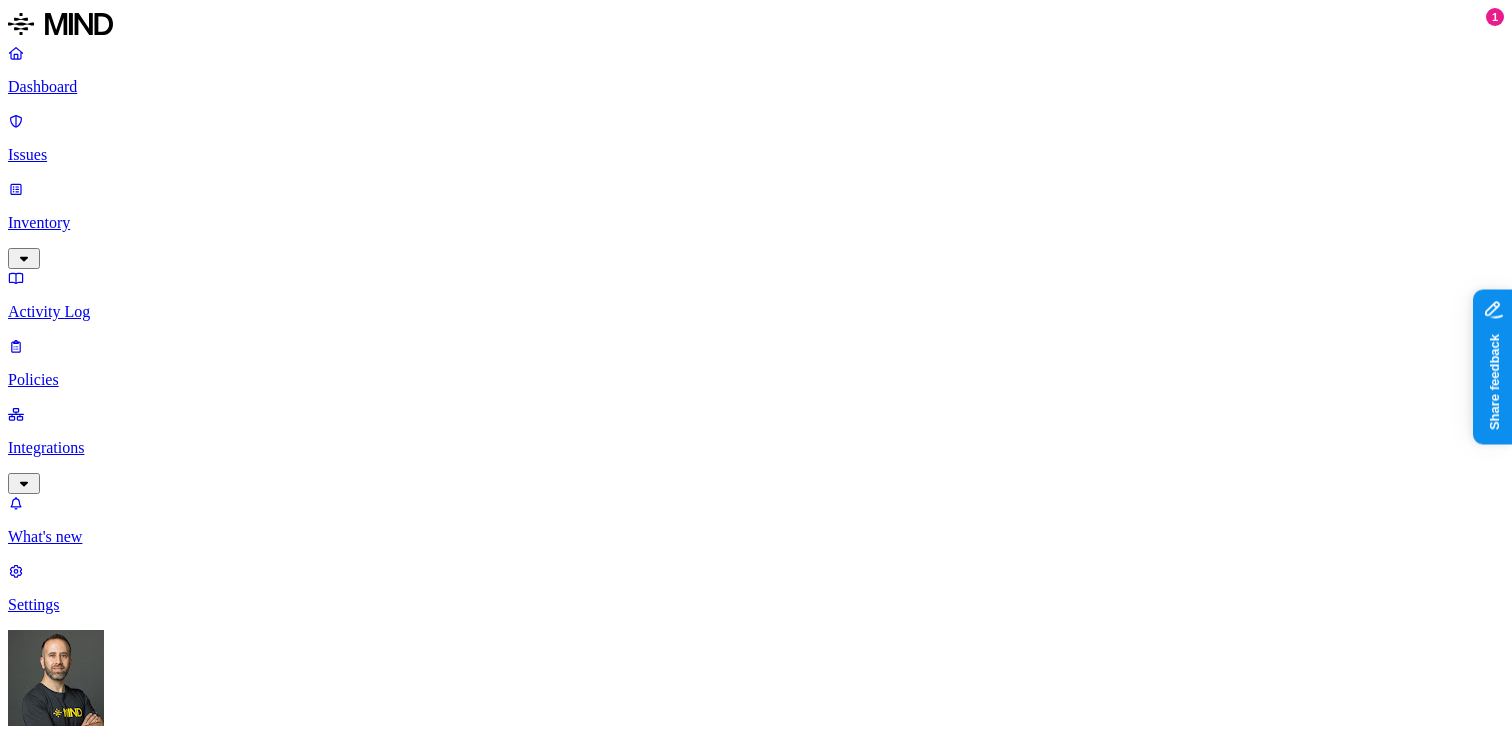 click on "Detection" at bounding box center [119, 1702] 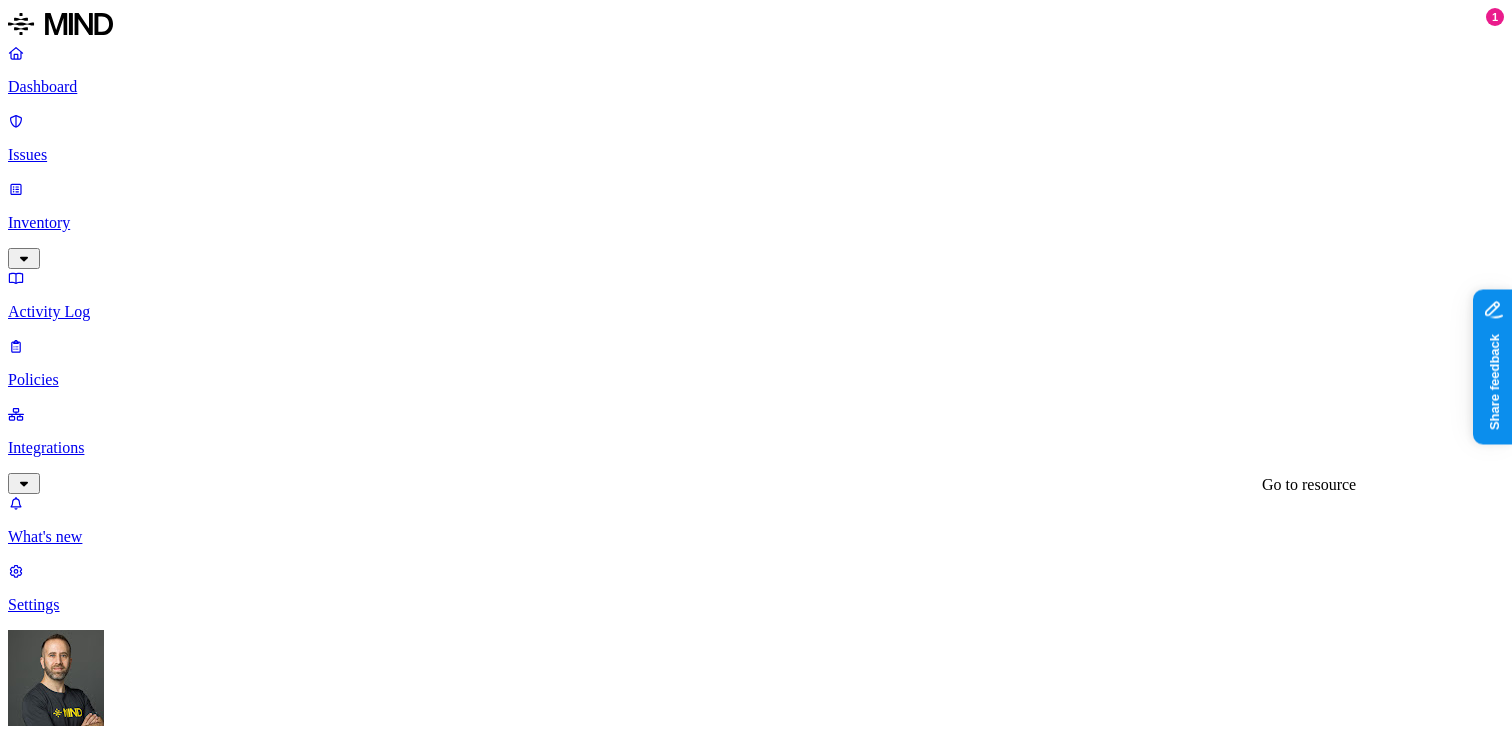 click on "configmap-marathon.zip" at bounding box center [103, 2025] 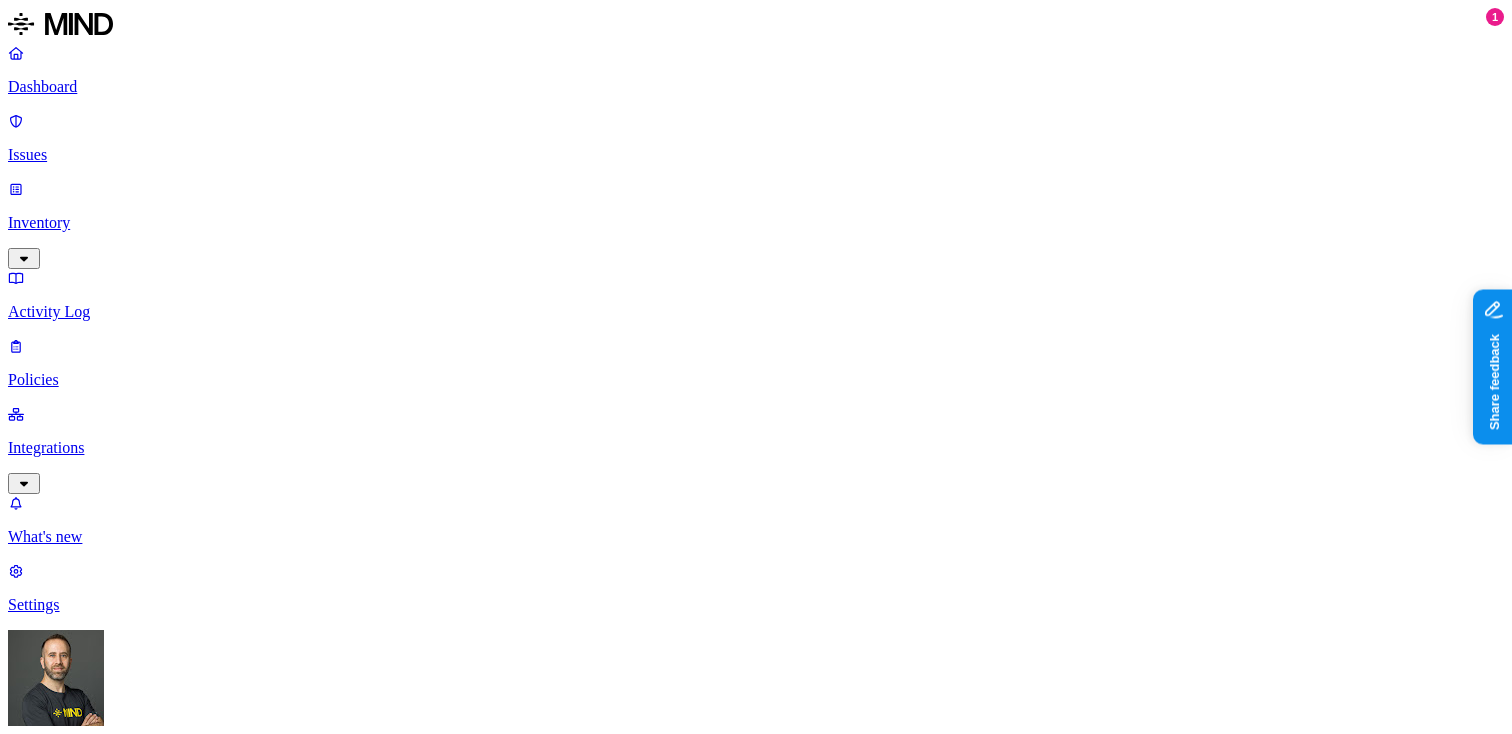 scroll, scrollTop: 167, scrollLeft: 0, axis: vertical 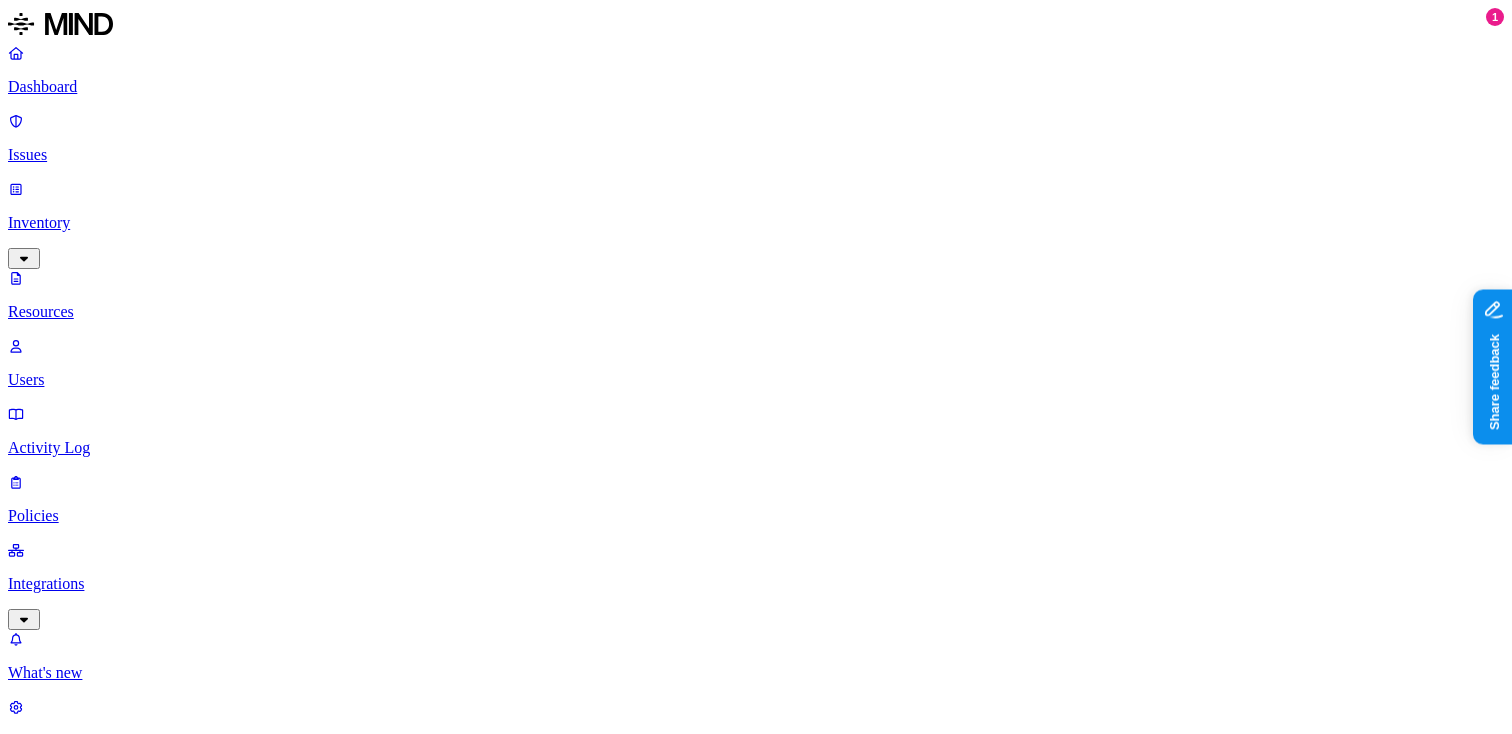 click on "Secrets 1" at bounding box center [465, 1368] 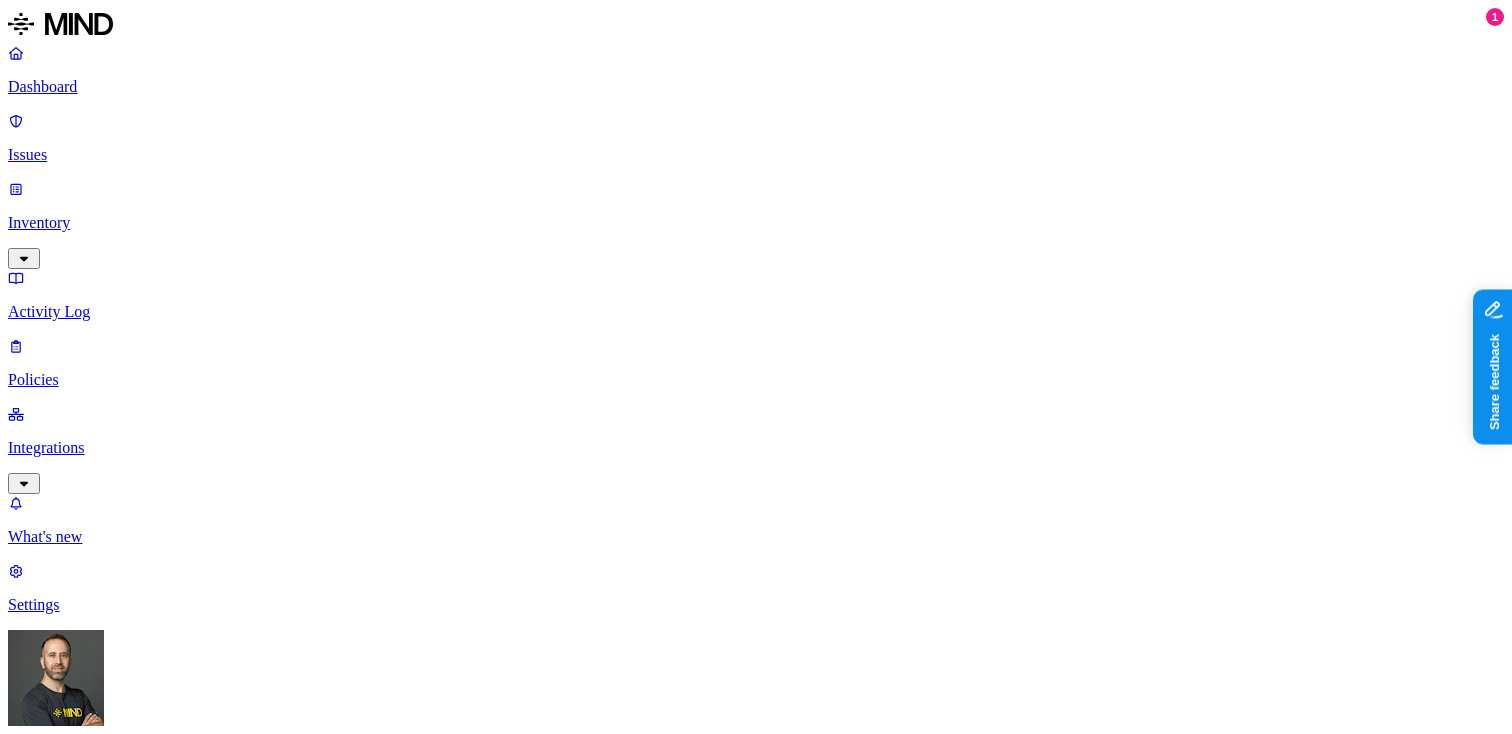 click on "GCP credentials" at bounding box center (140, 2743) 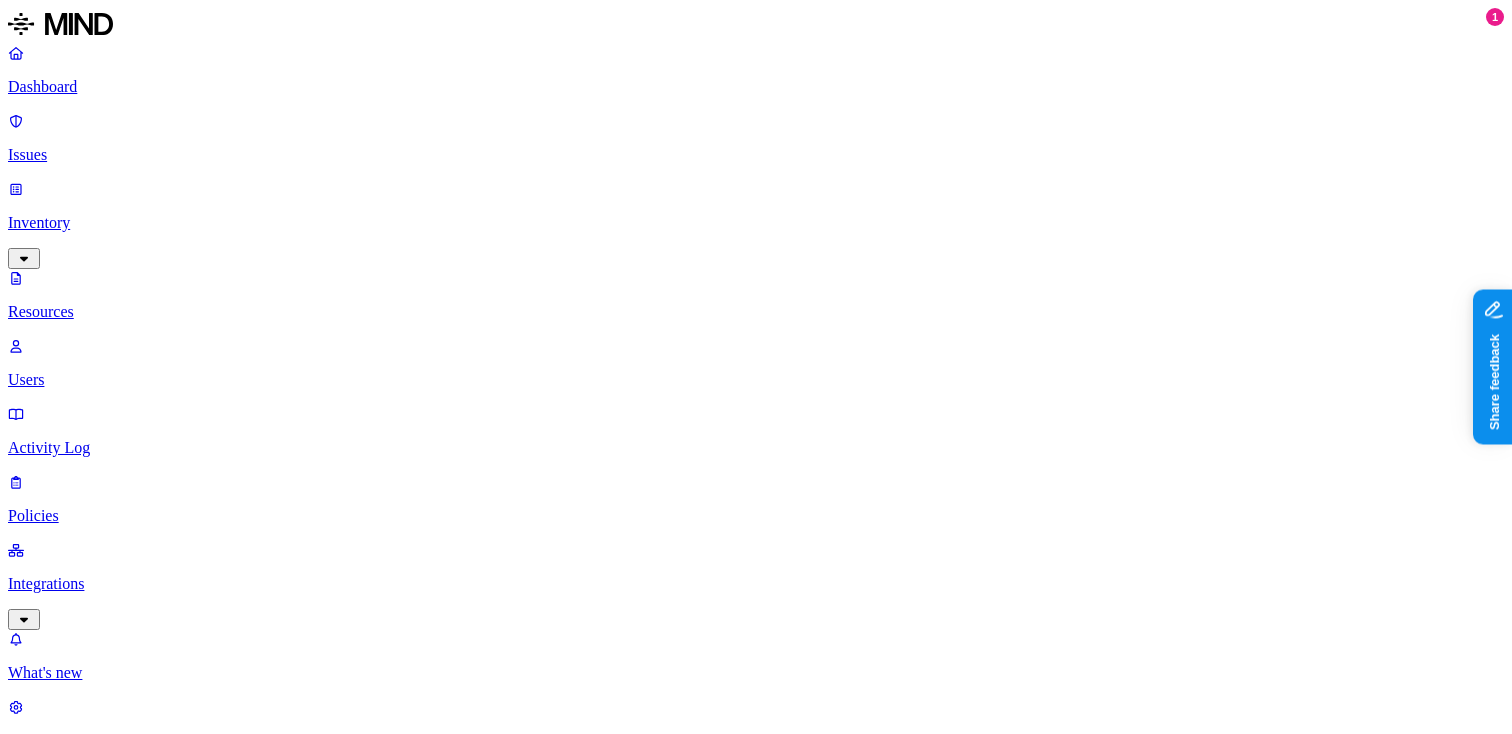click on "–" at bounding box center (600, 1431) 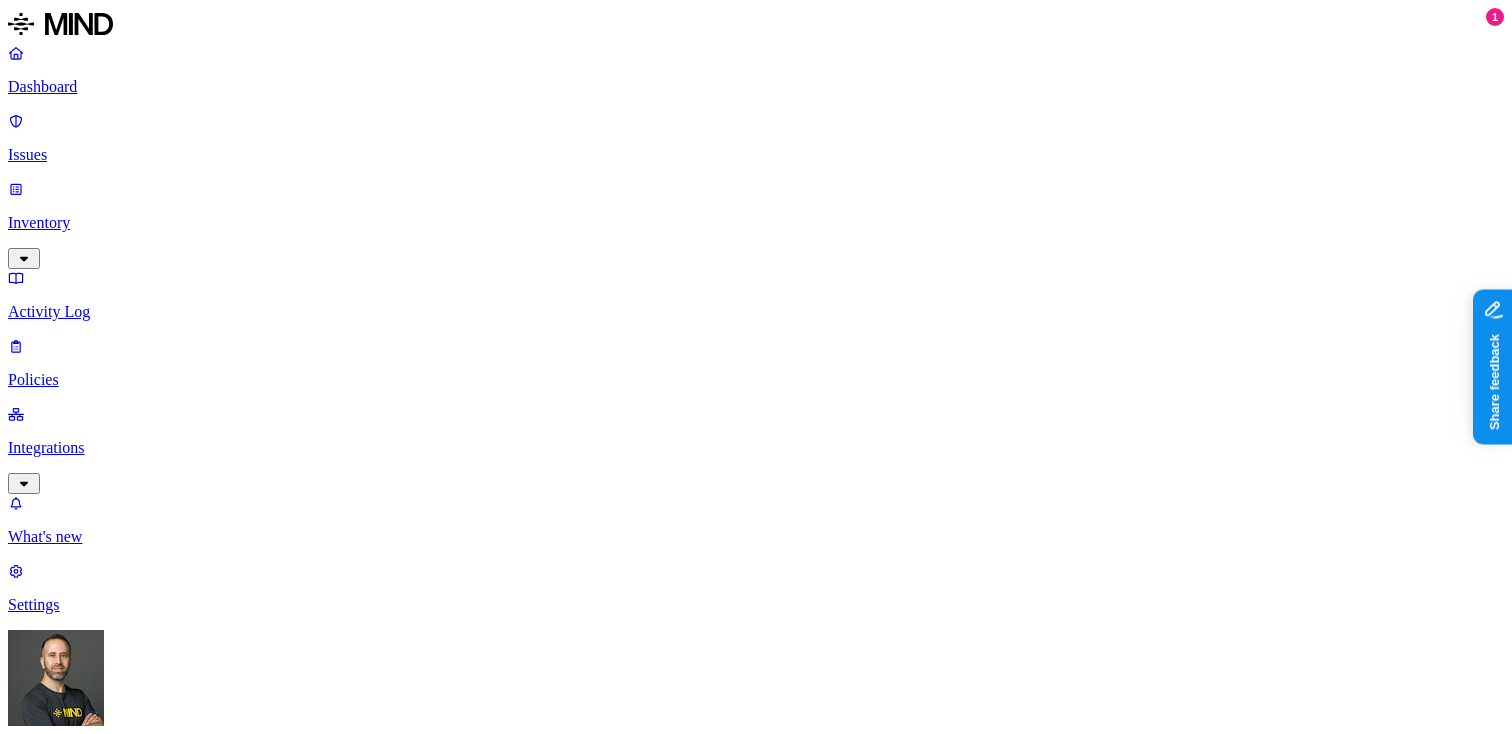 click on "Credit card 2.11K" at bounding box center (796, 2385) 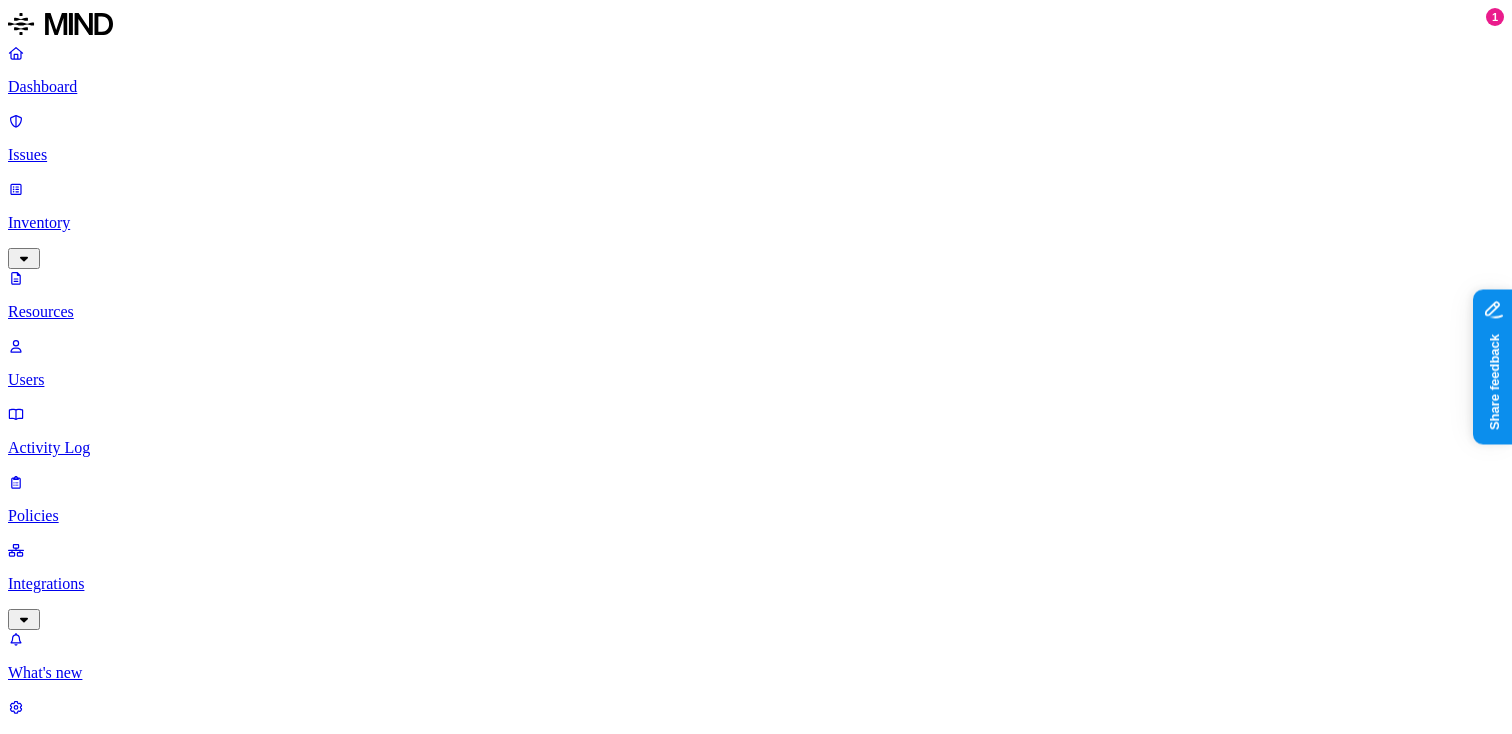 click on "–" at bounding box center [1408, 1449] 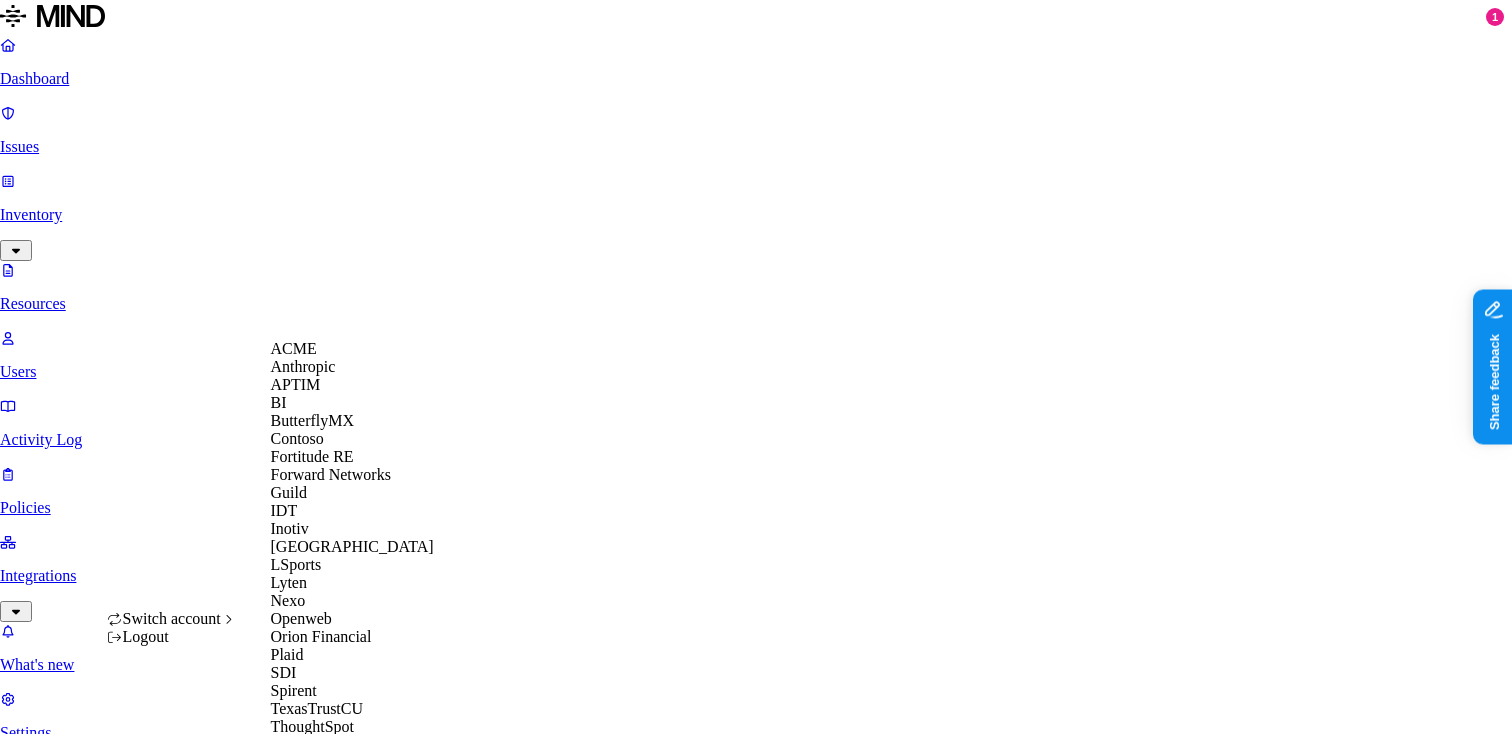 click on "ACME" at bounding box center [352, 349] 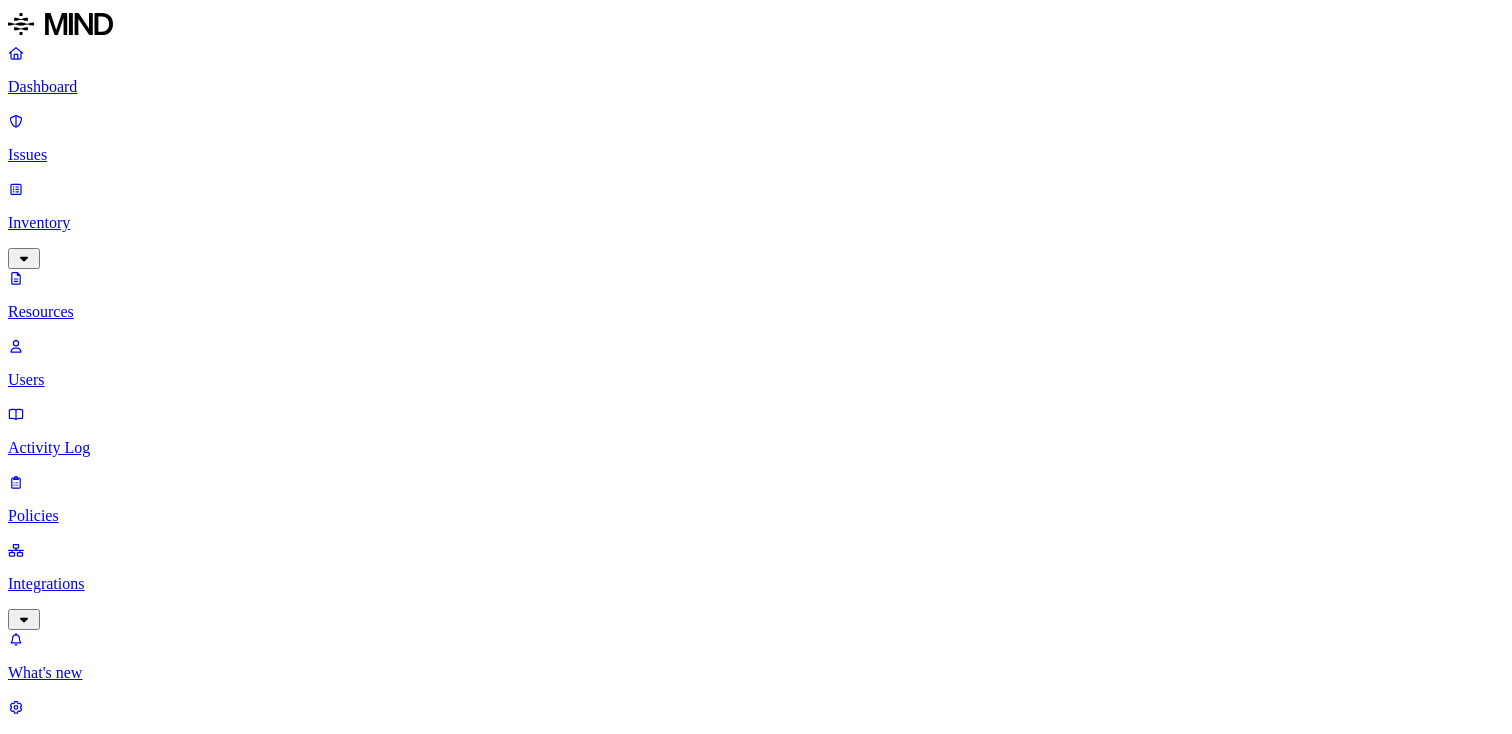 scroll, scrollTop: 0, scrollLeft: 0, axis: both 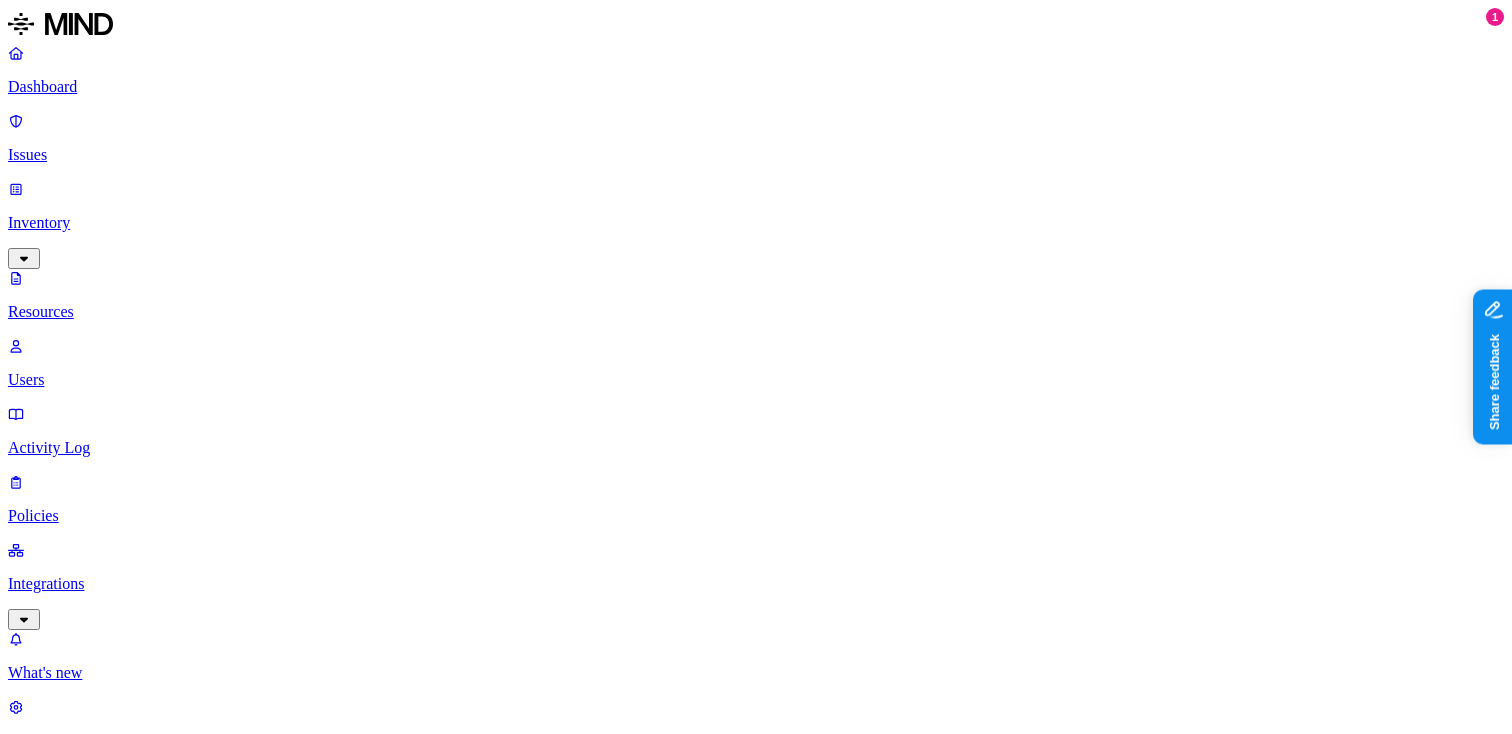 click on "PCI 1" at bounding box center [438, 1389] 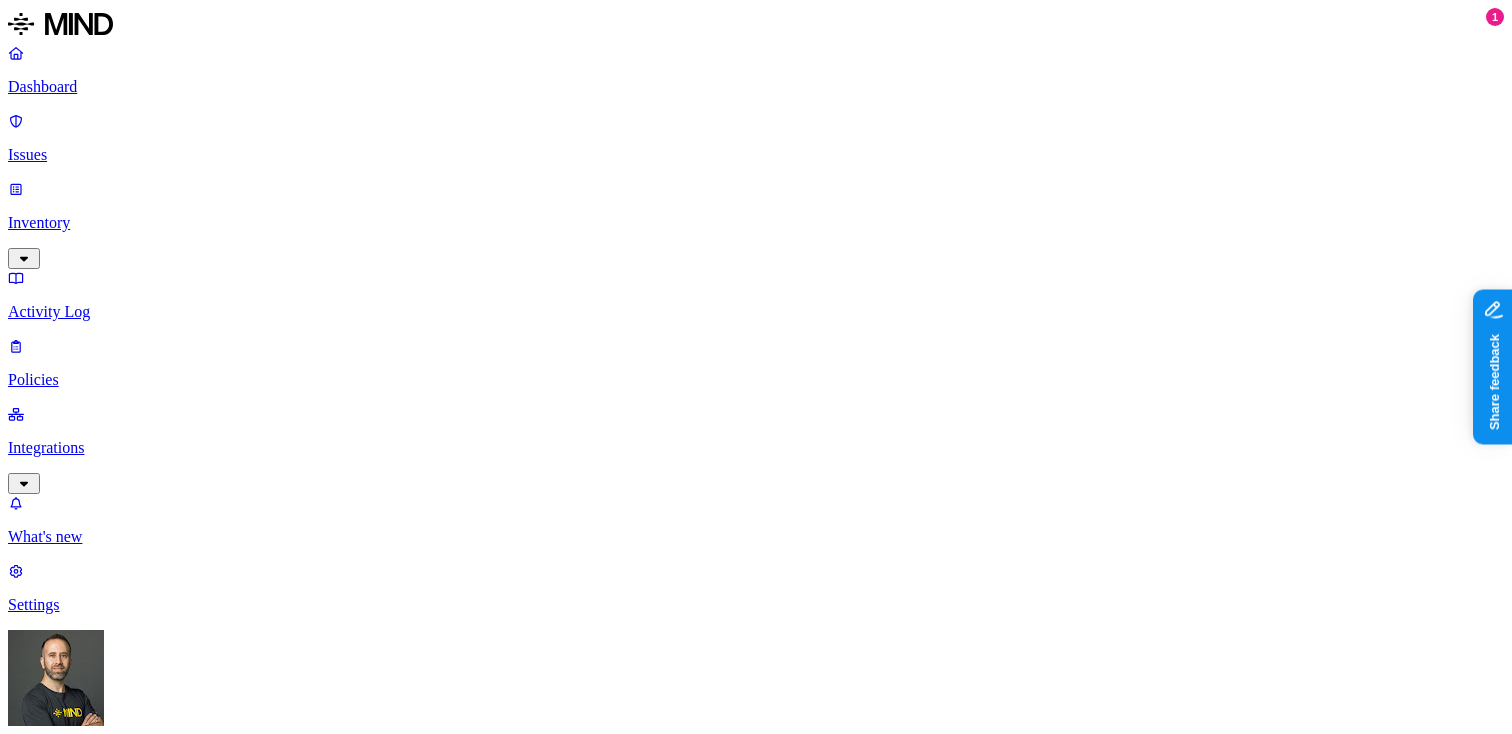 click on "Detection" at bounding box center [119, 2146] 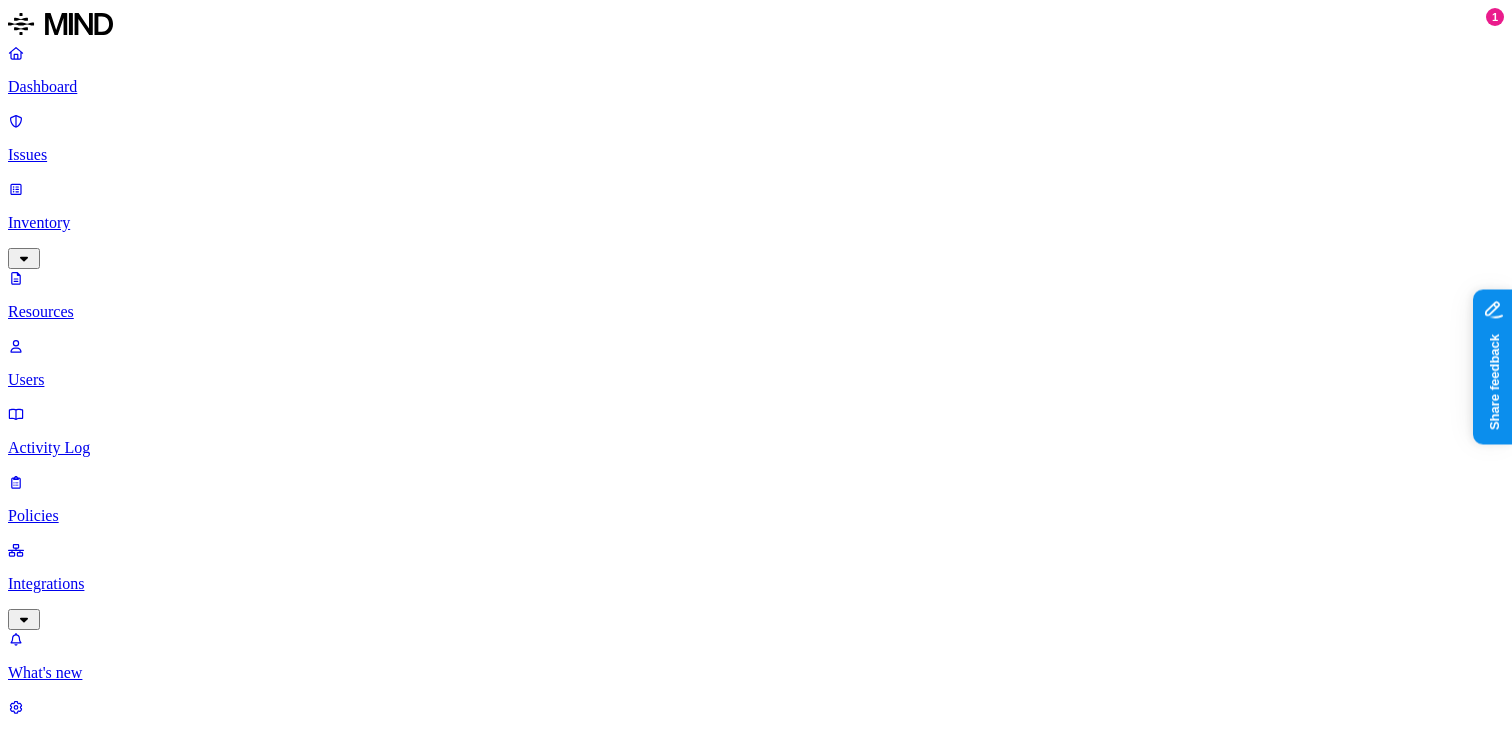click on "–" at bounding box center [2819, 1444] 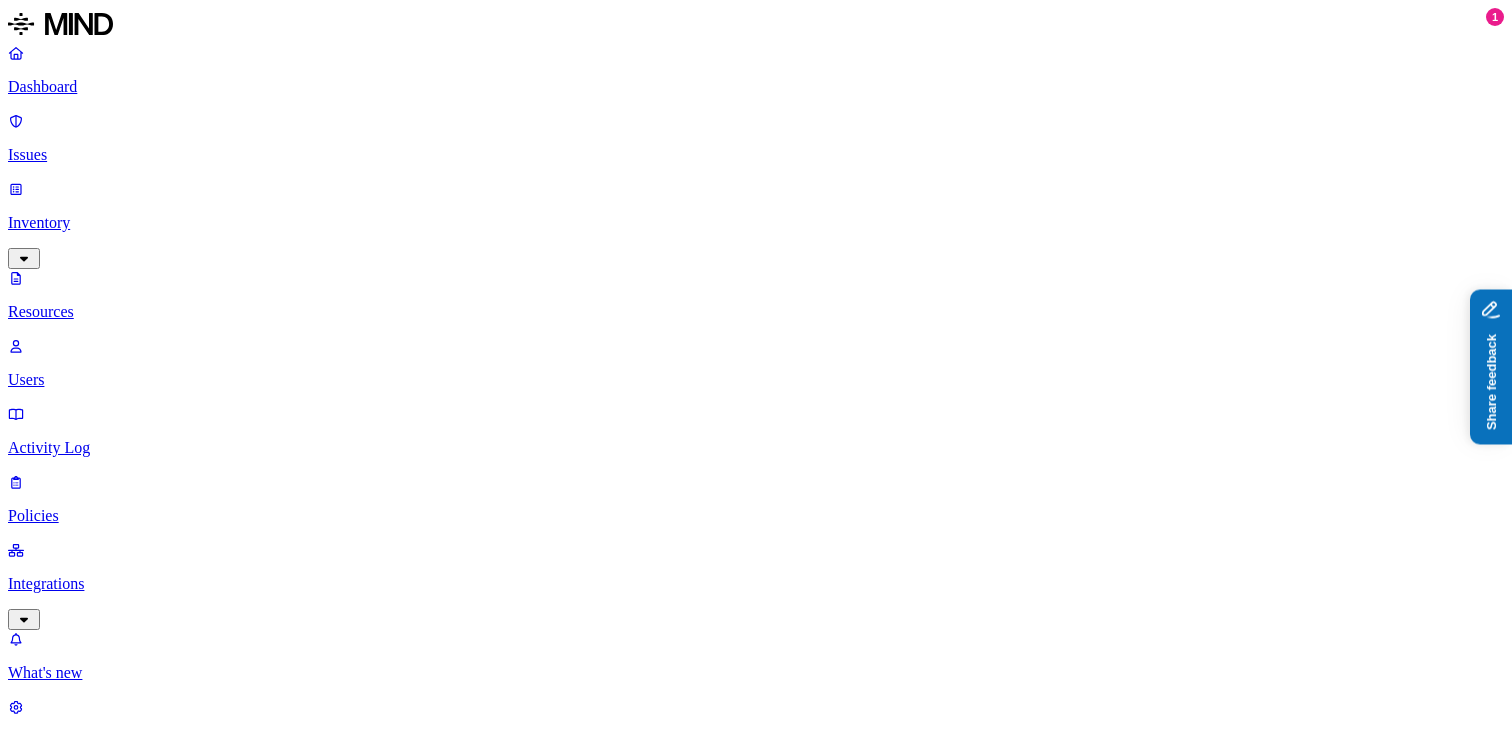 click on "Share feedback" at bounding box center (1547, 465) 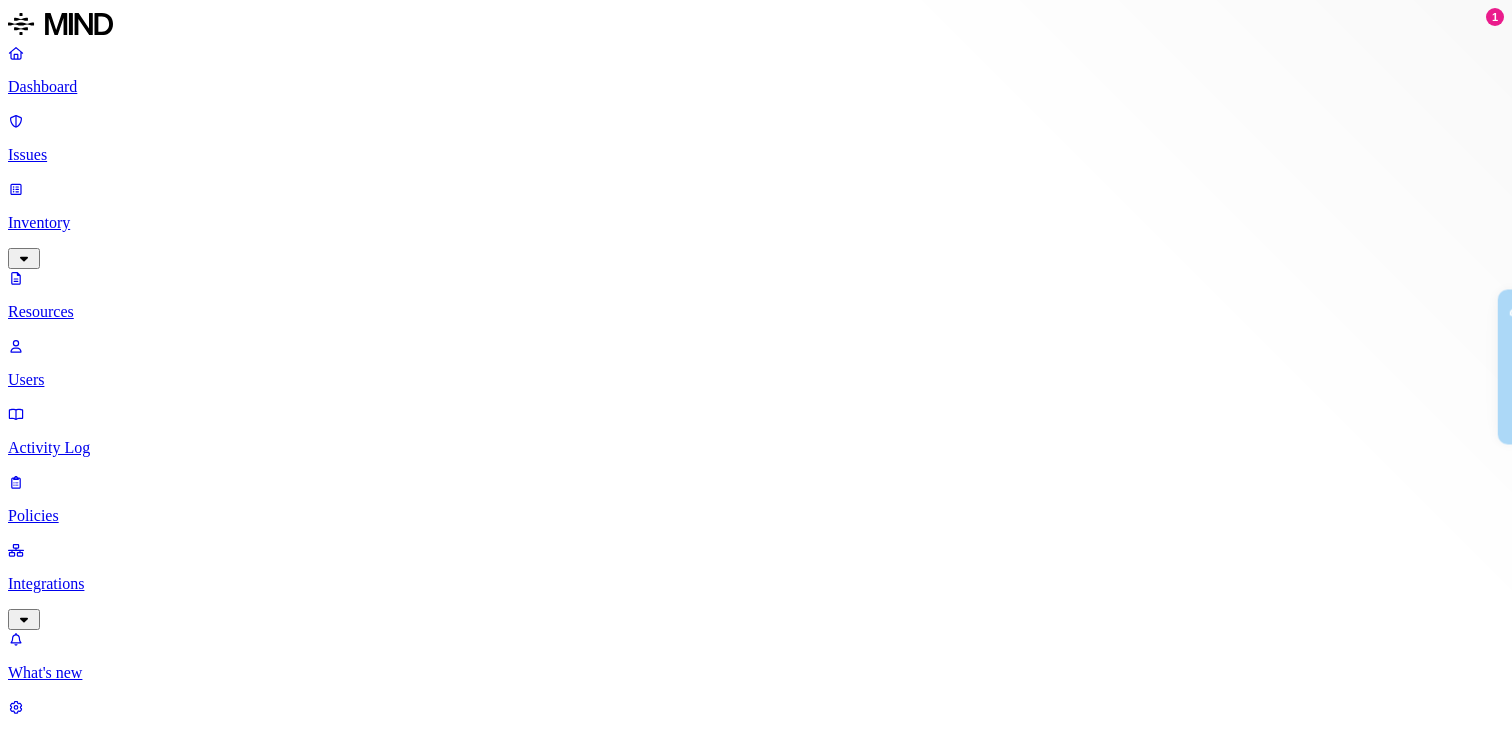 scroll, scrollTop: 0, scrollLeft: 0, axis: both 